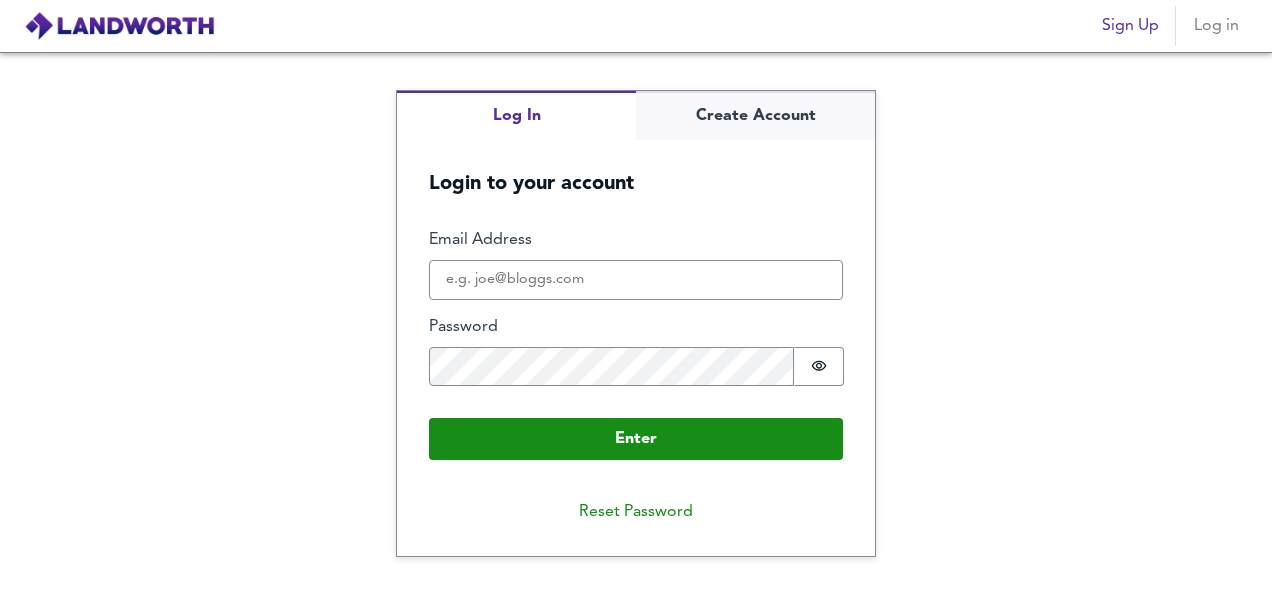 scroll, scrollTop: 0, scrollLeft: 0, axis: both 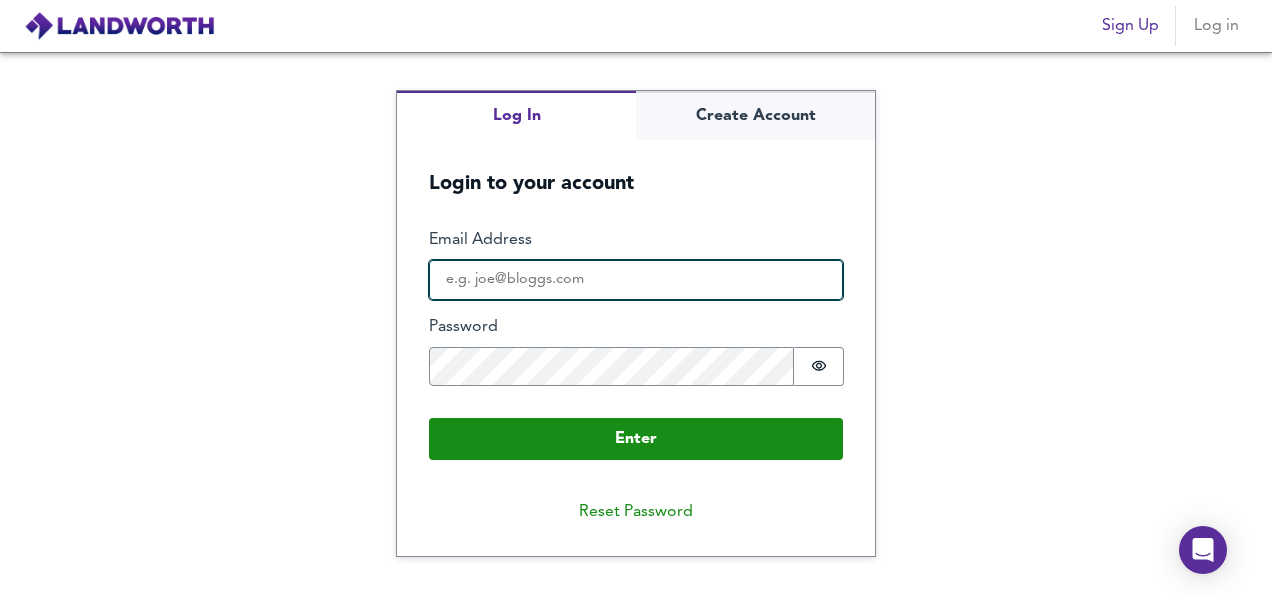 click on "Email Address" at bounding box center (636, 280) 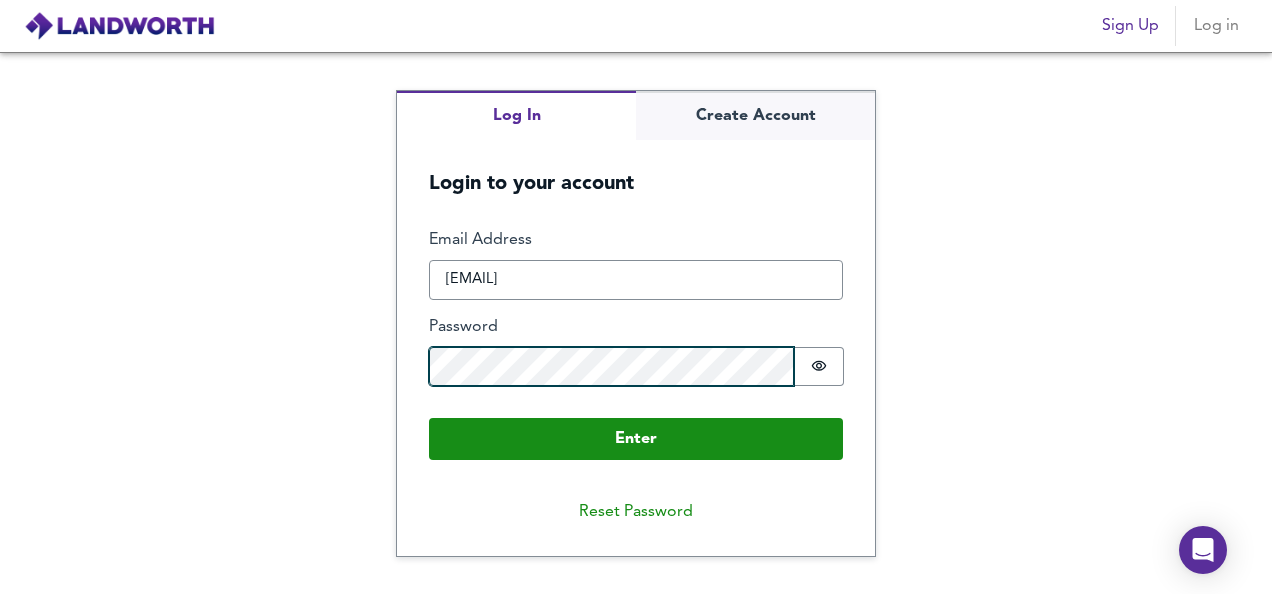 click on "Enter" at bounding box center (636, 439) 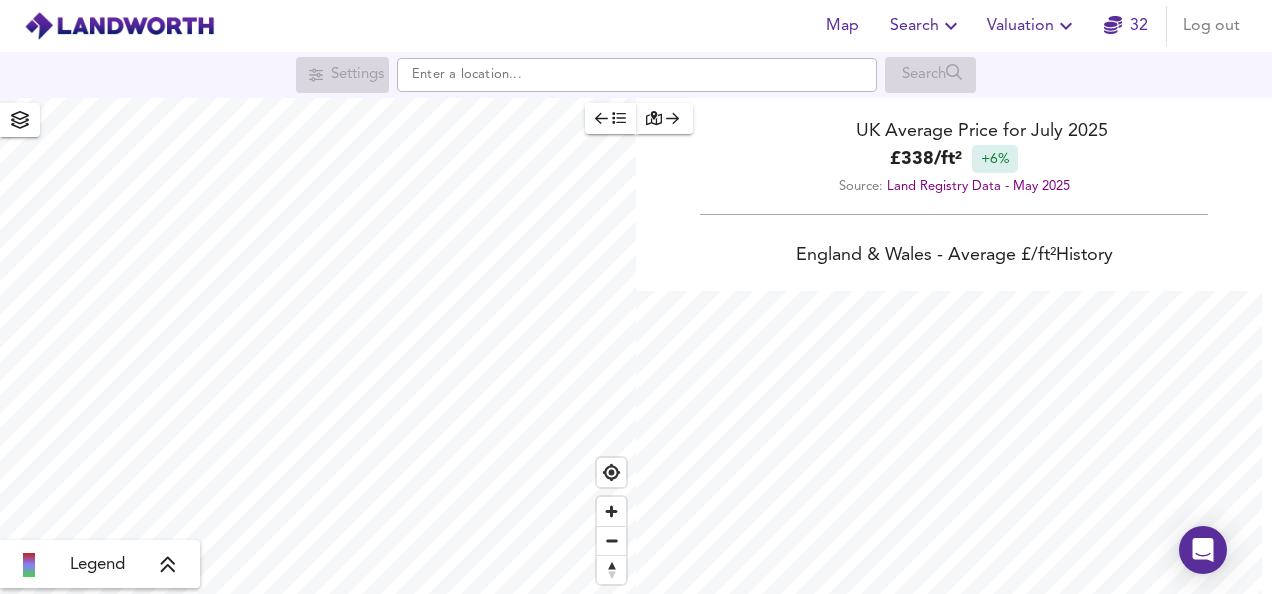 scroll, scrollTop: 999406, scrollLeft: 998728, axis: both 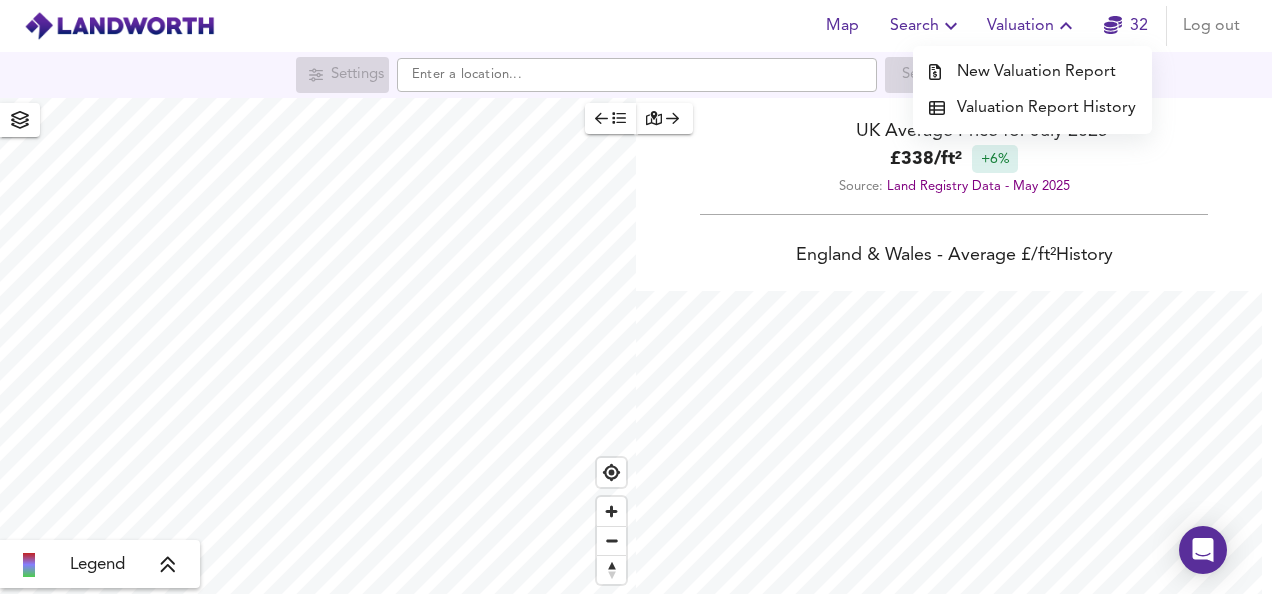 click on "New Valuation Report" at bounding box center (1032, 72) 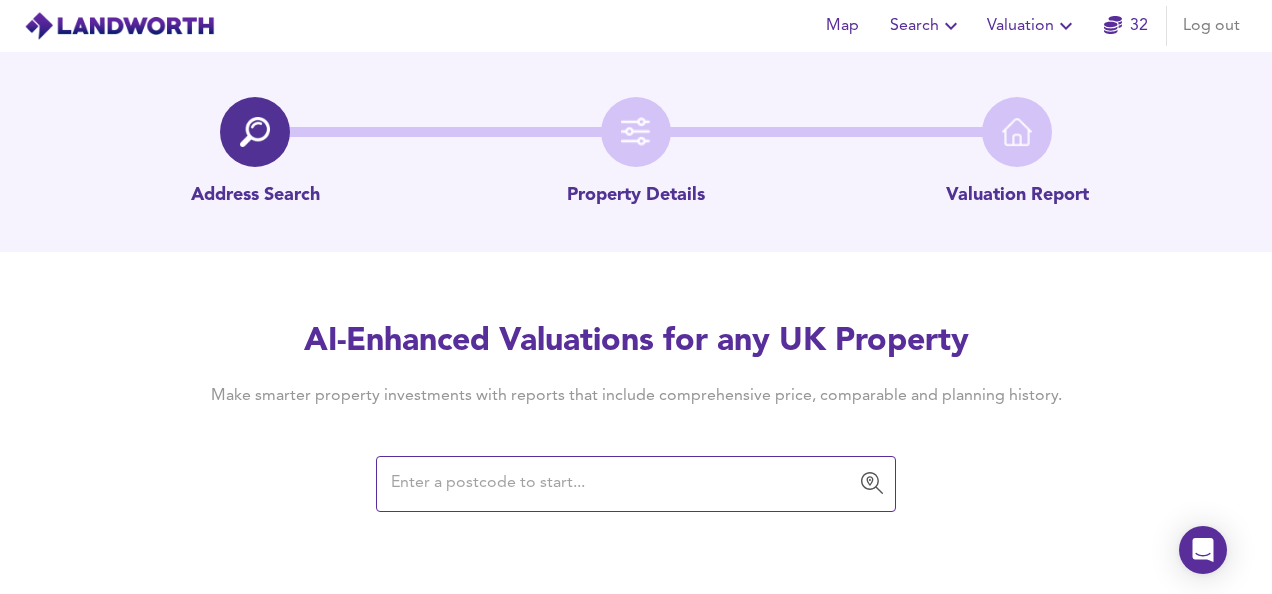 click at bounding box center [621, 484] 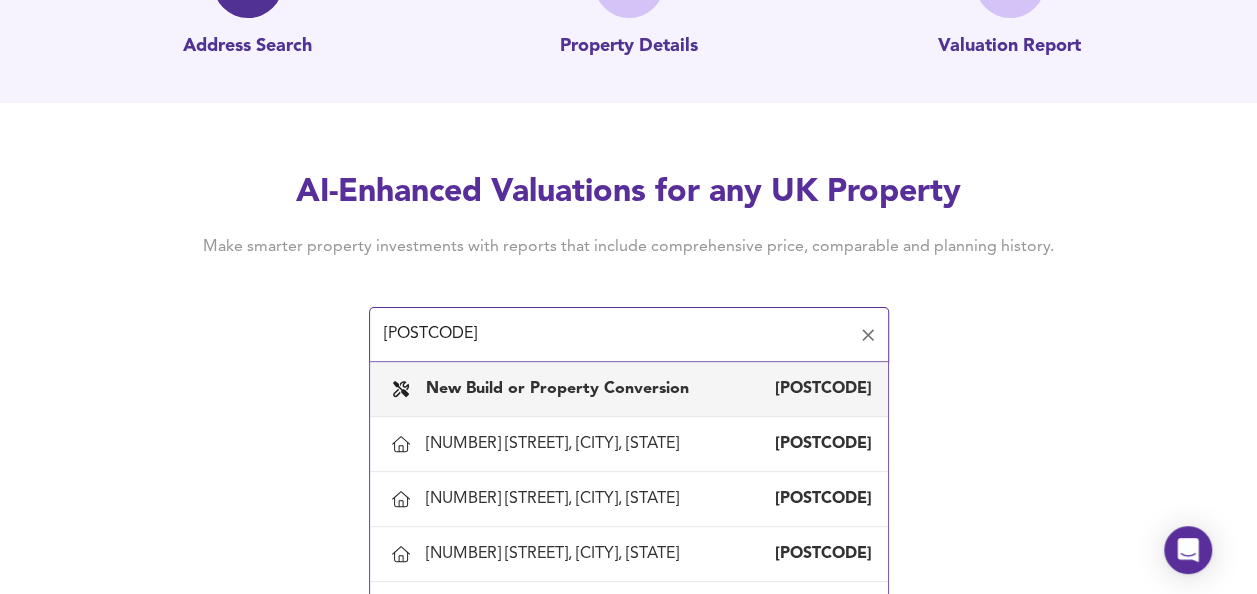 scroll, scrollTop: 154, scrollLeft: 0, axis: vertical 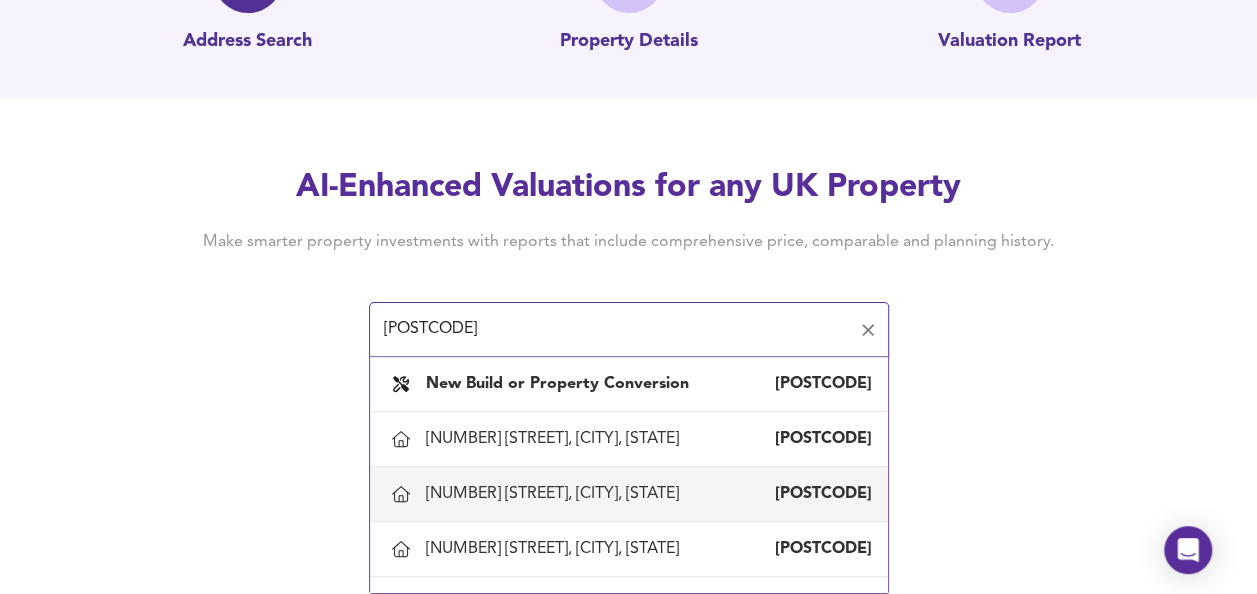 click on "[NUMBER] [STREET], [CITY], [STATE]" at bounding box center (556, 494) 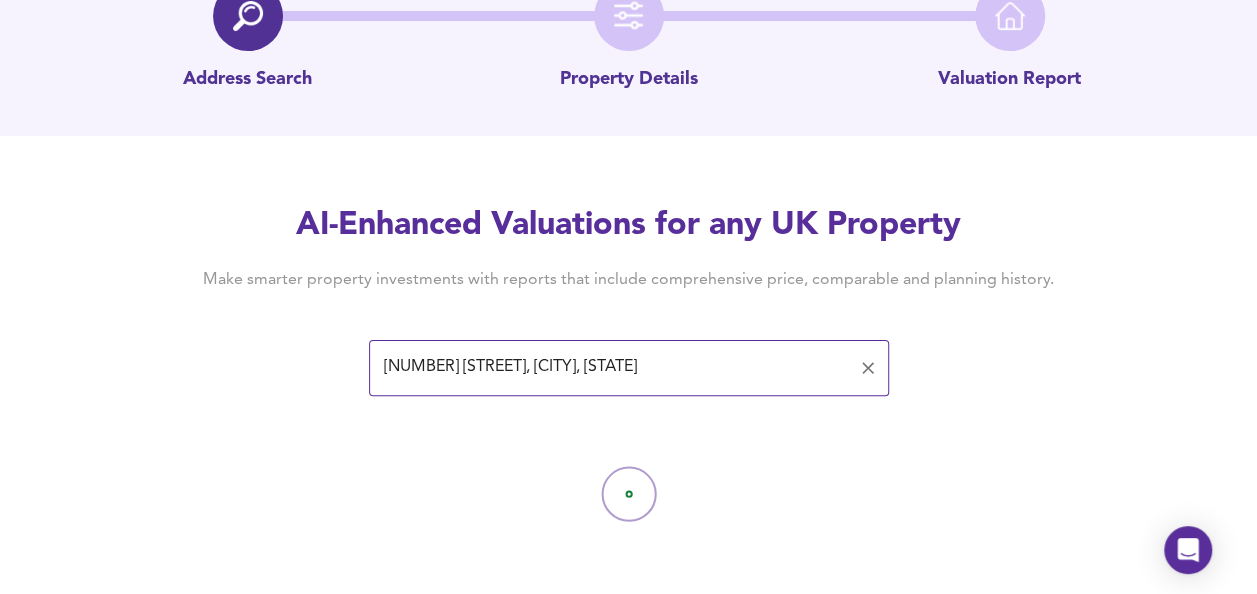 scroll, scrollTop: 0, scrollLeft: 0, axis: both 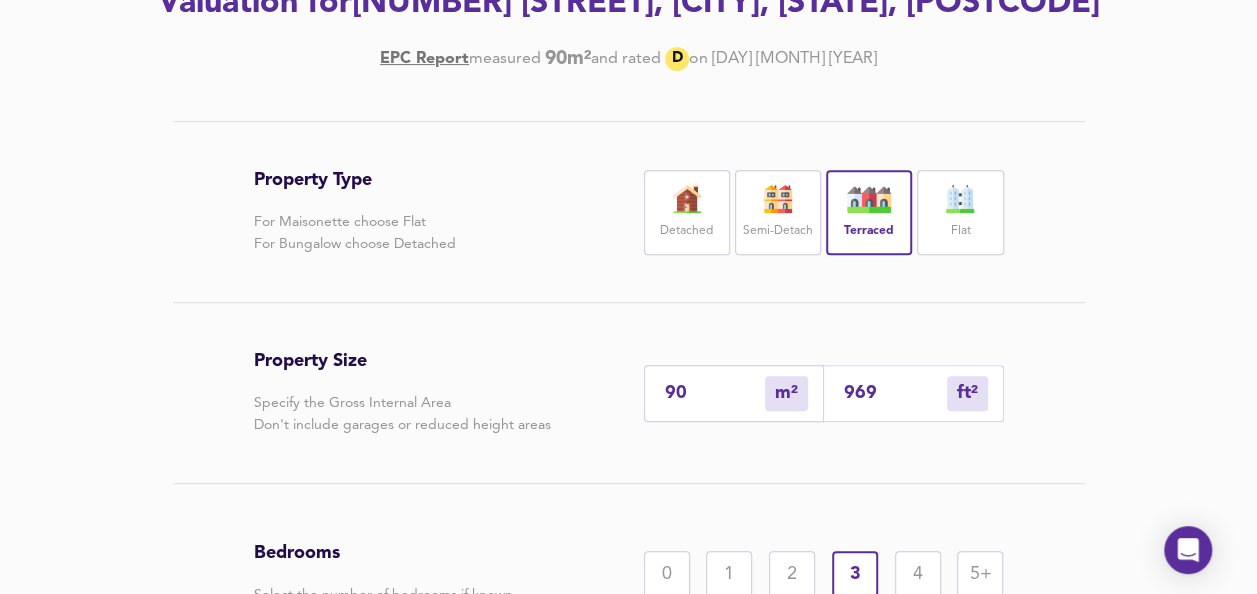 click at bounding box center (960, 199) 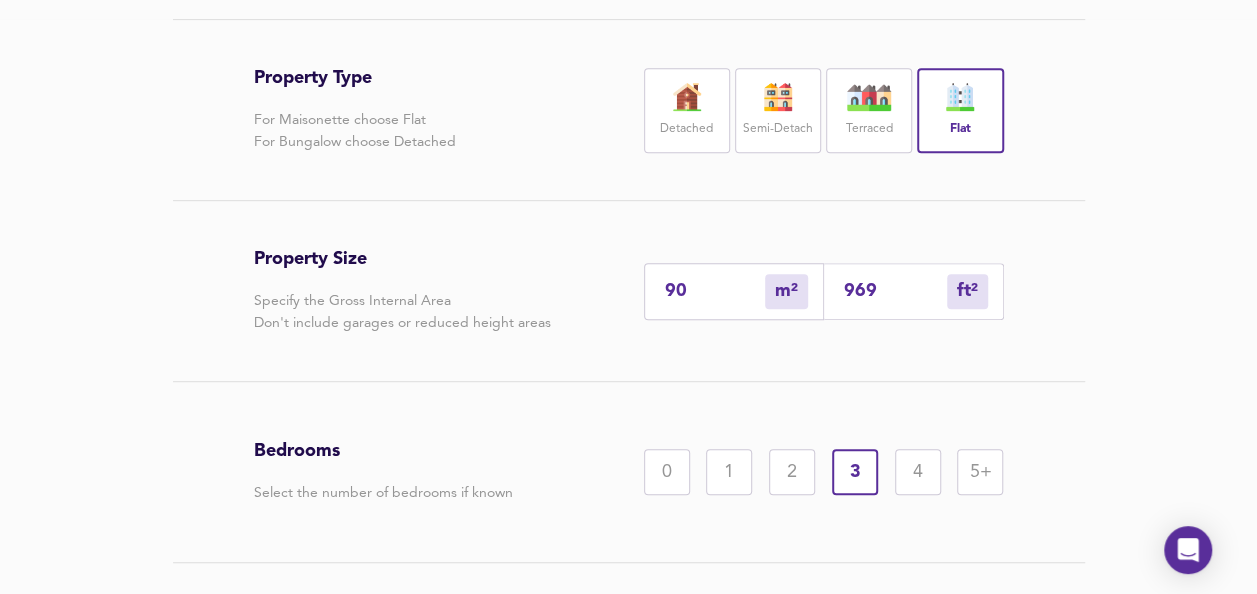 scroll, scrollTop: 423, scrollLeft: 0, axis: vertical 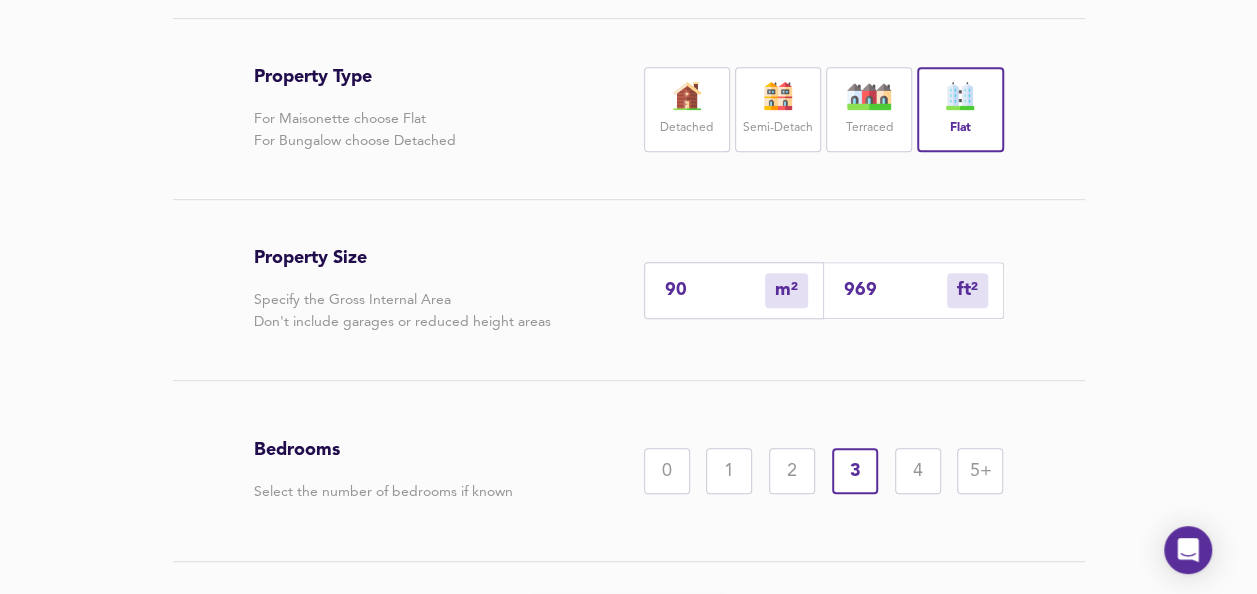 drag, startPoint x: 881, startPoint y: 287, endPoint x: 730, endPoint y: 292, distance: 151.08276 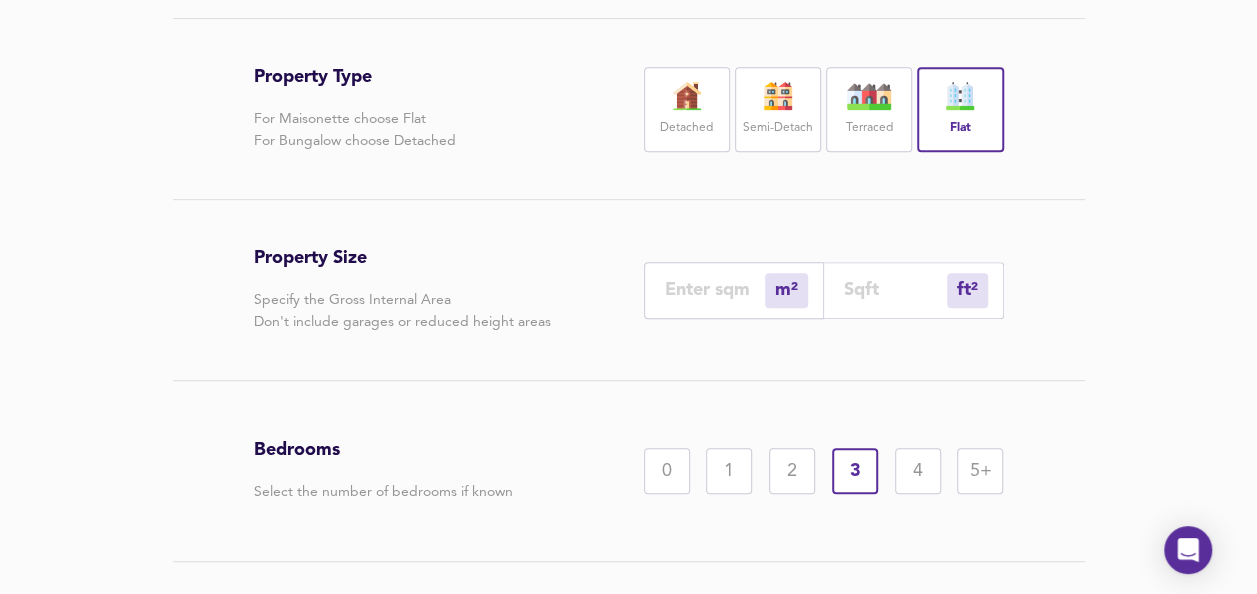 type on "0" 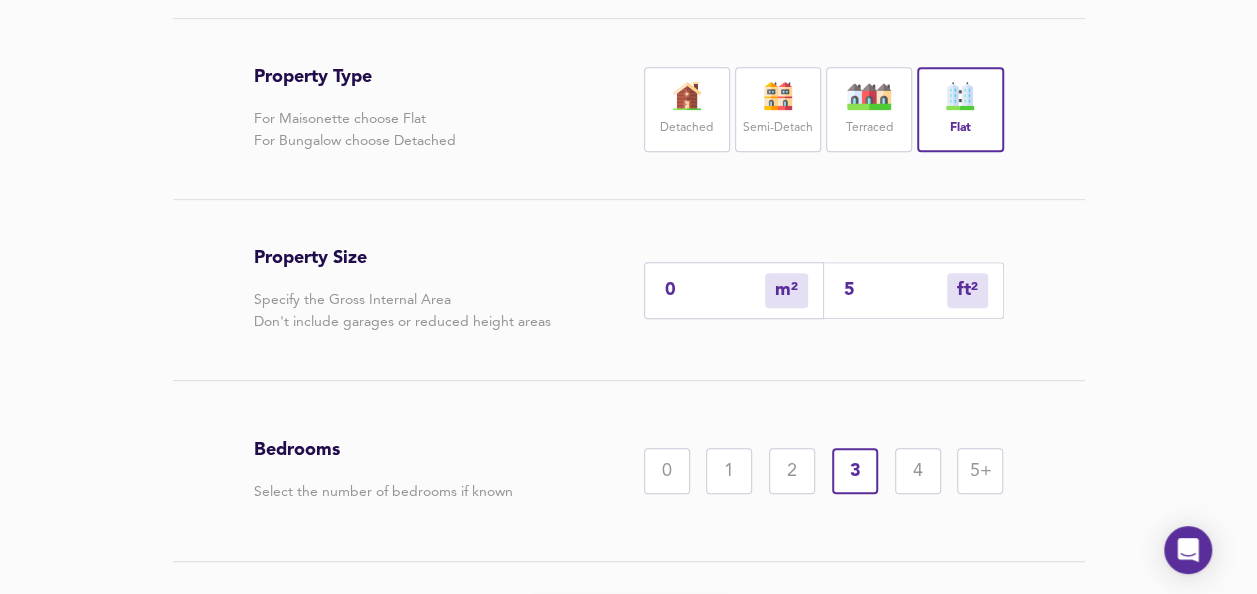 type on "5" 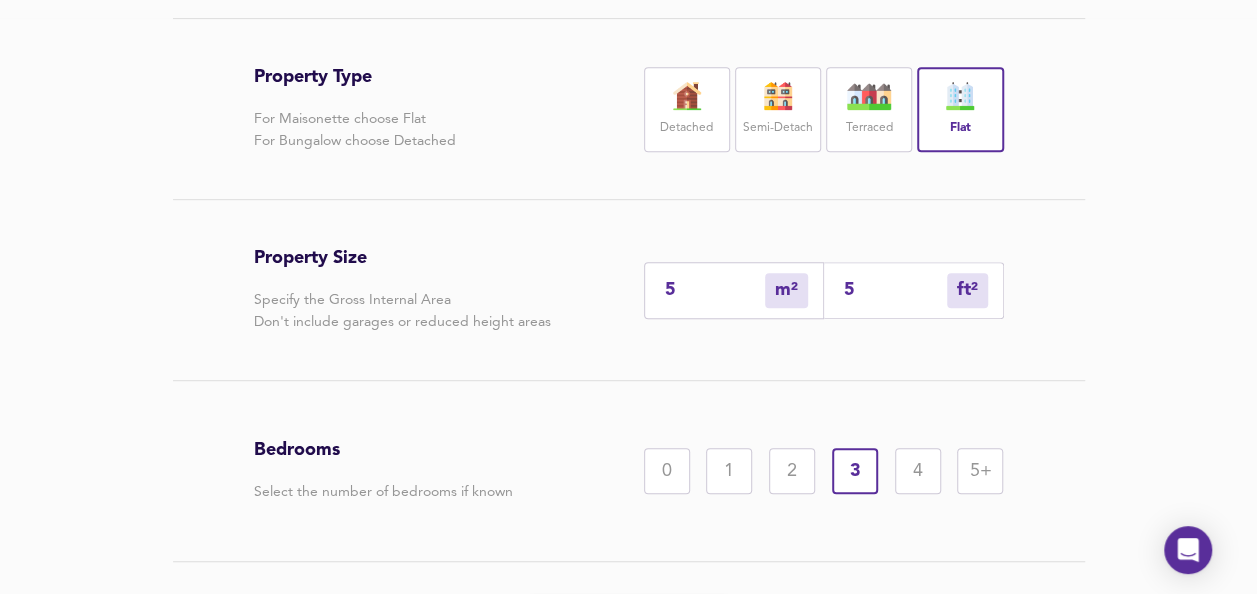 type on "54" 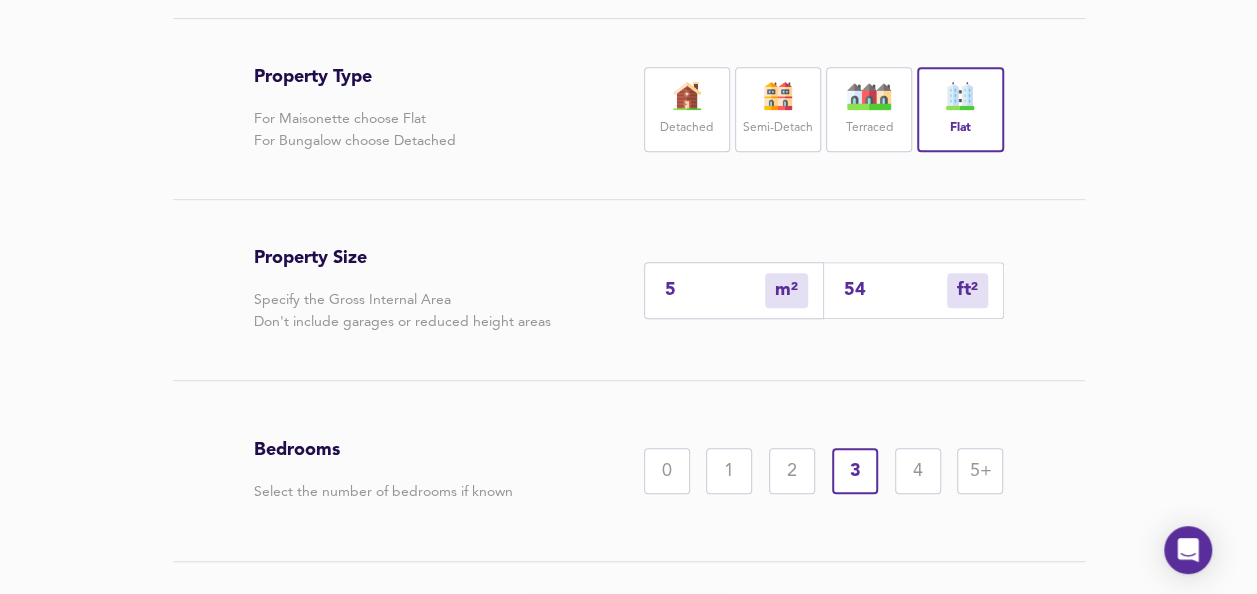 type on "51" 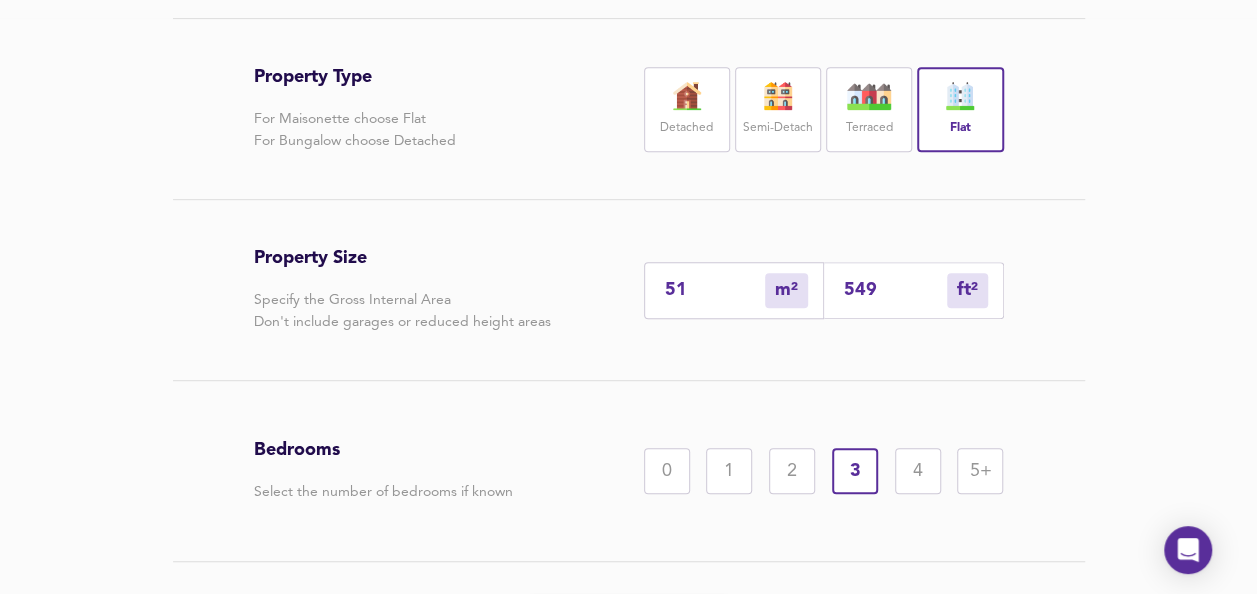 type on "549" 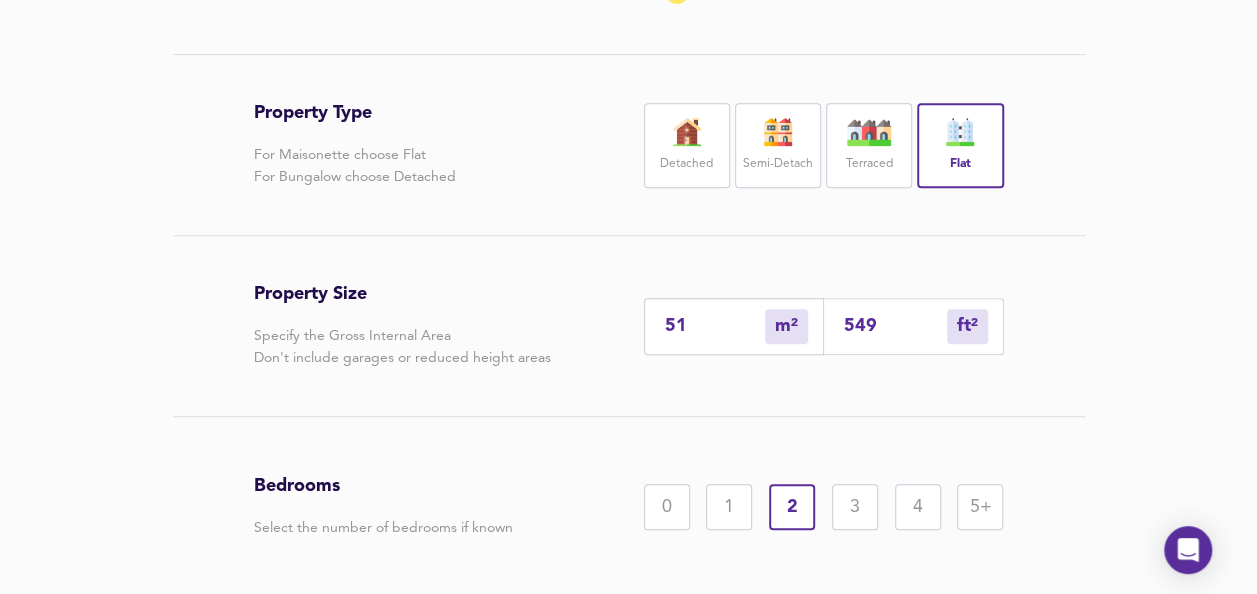scroll, scrollTop: 552, scrollLeft: 0, axis: vertical 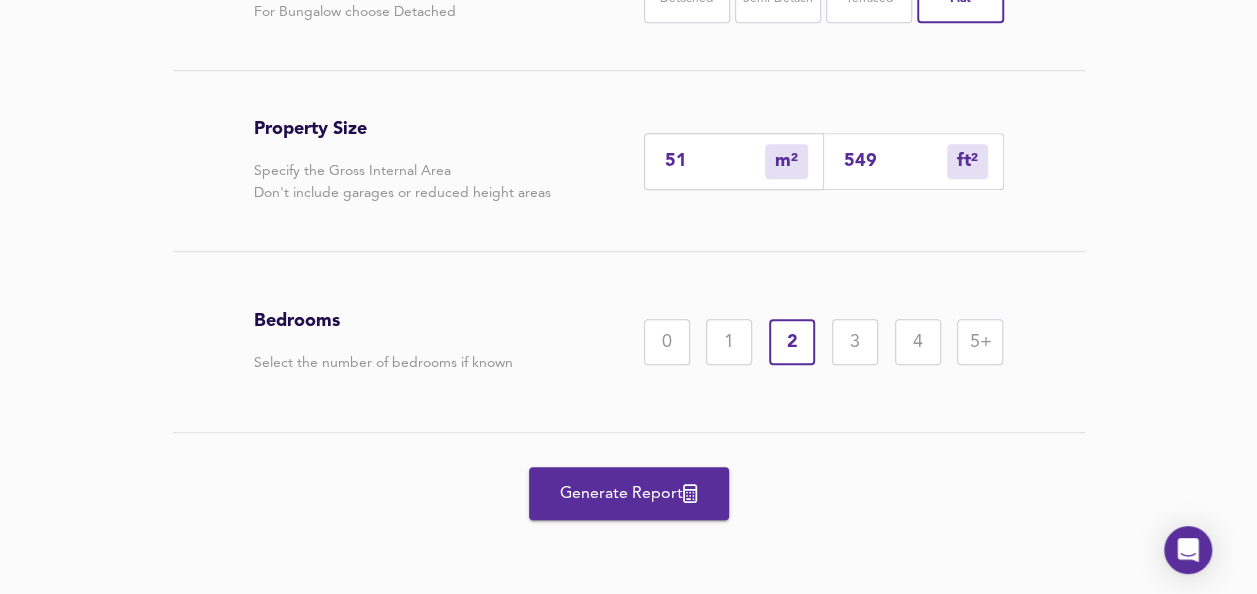 click on "Generate Report" at bounding box center (629, 494) 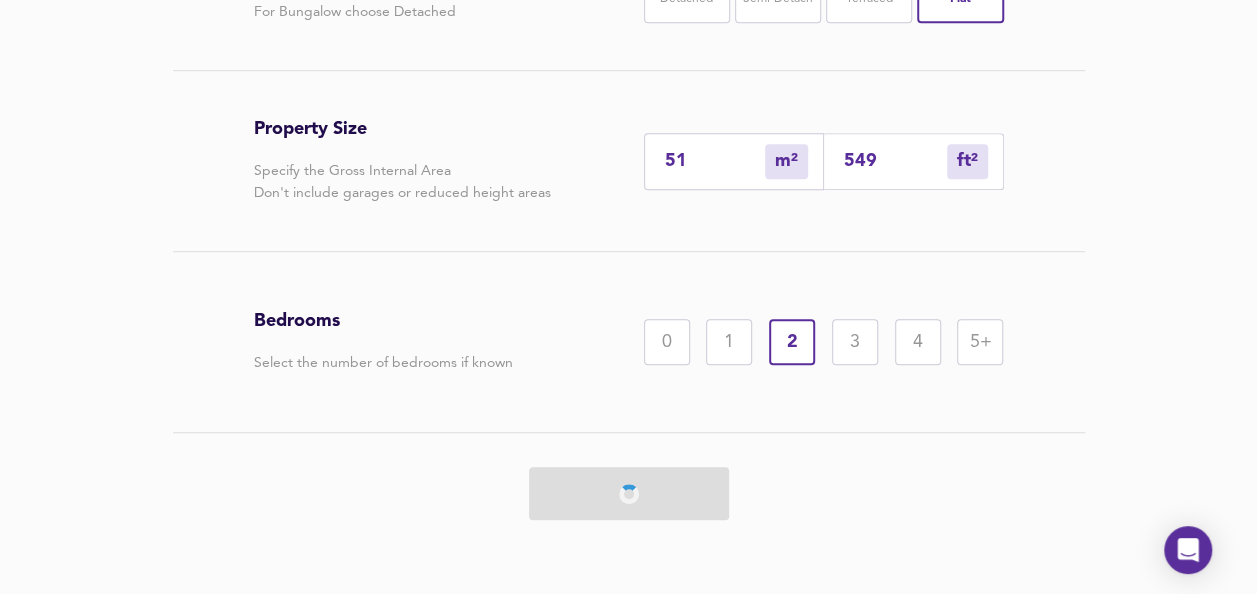 scroll, scrollTop: 0, scrollLeft: 0, axis: both 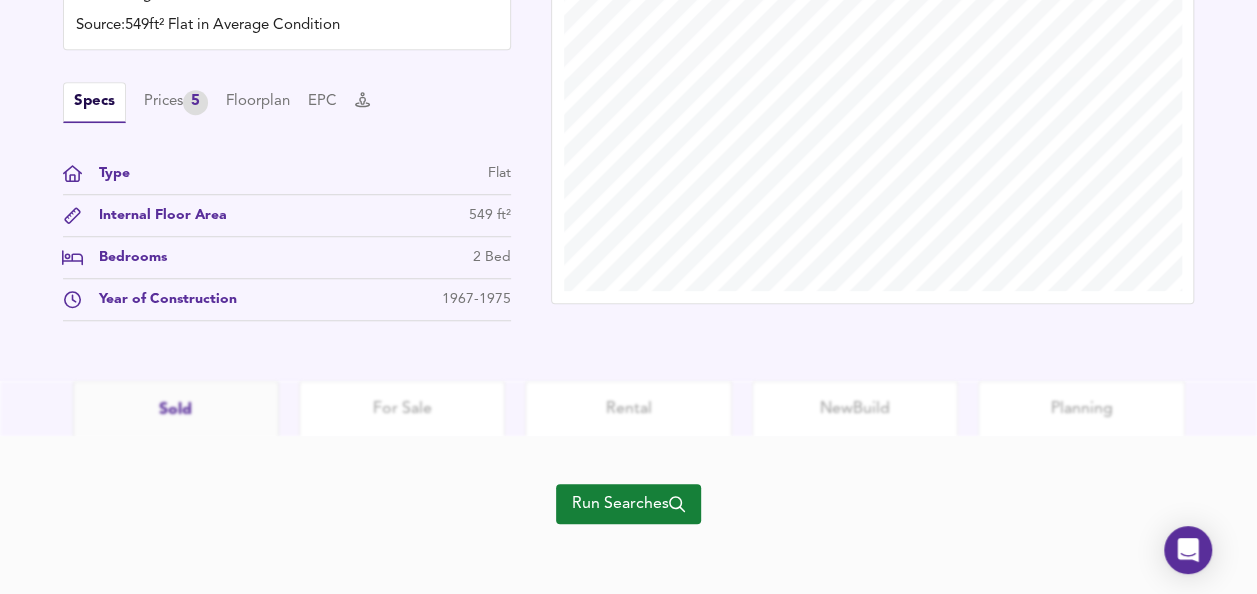 click on "Run Searches" at bounding box center [628, 504] 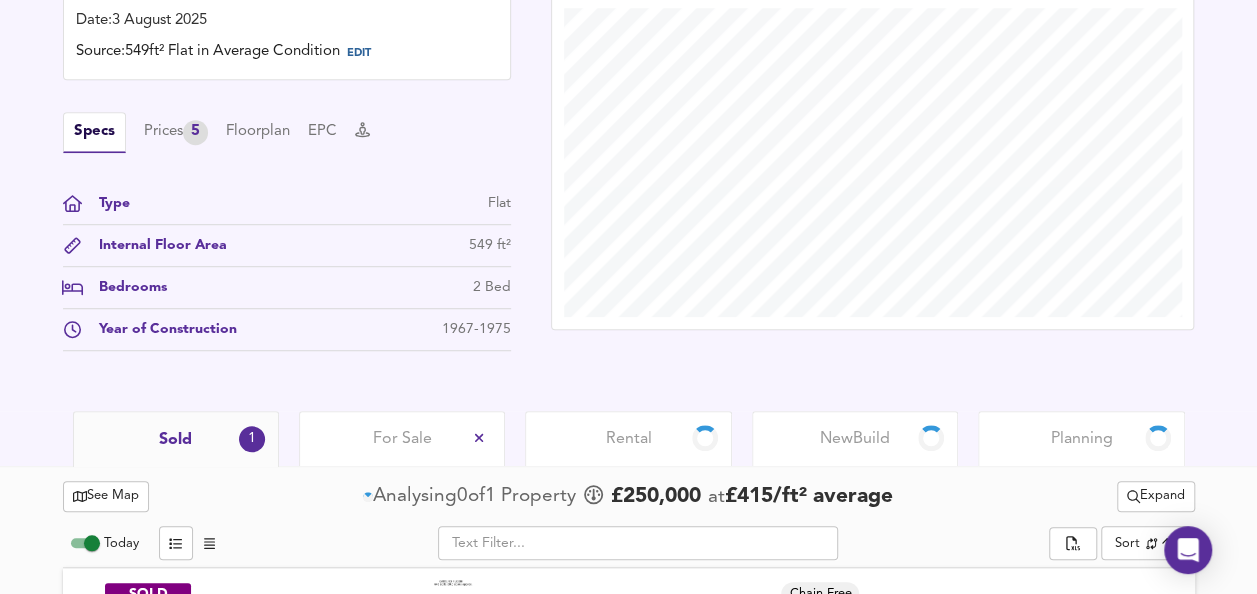scroll, scrollTop: 603, scrollLeft: 0, axis: vertical 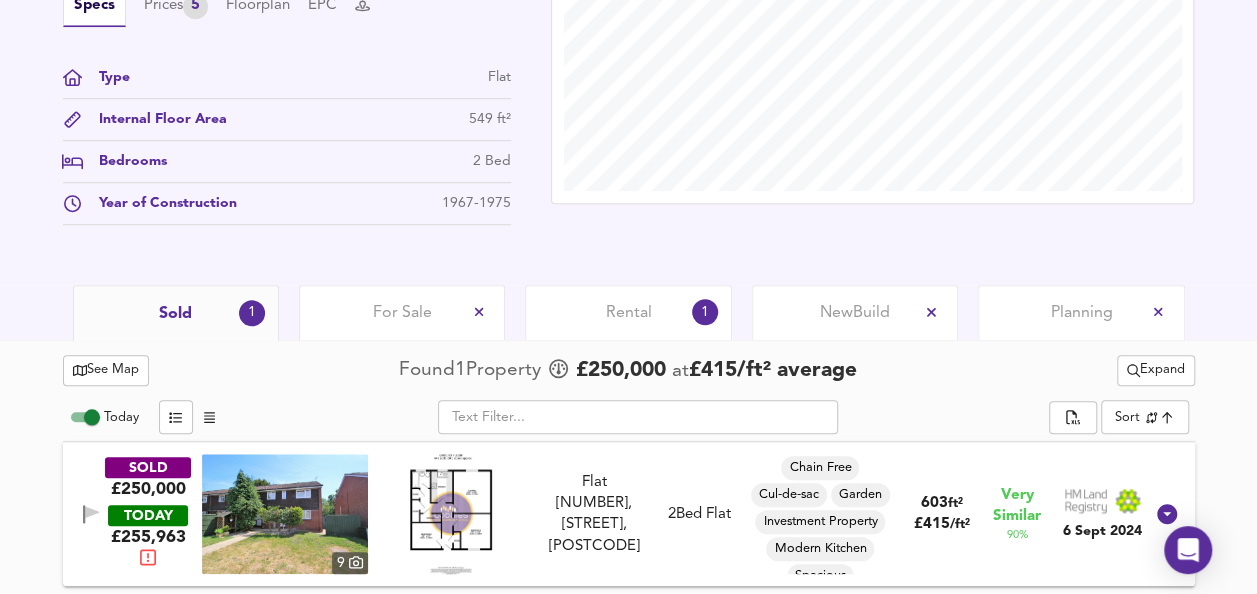 click on "Expand" at bounding box center (1156, 370) 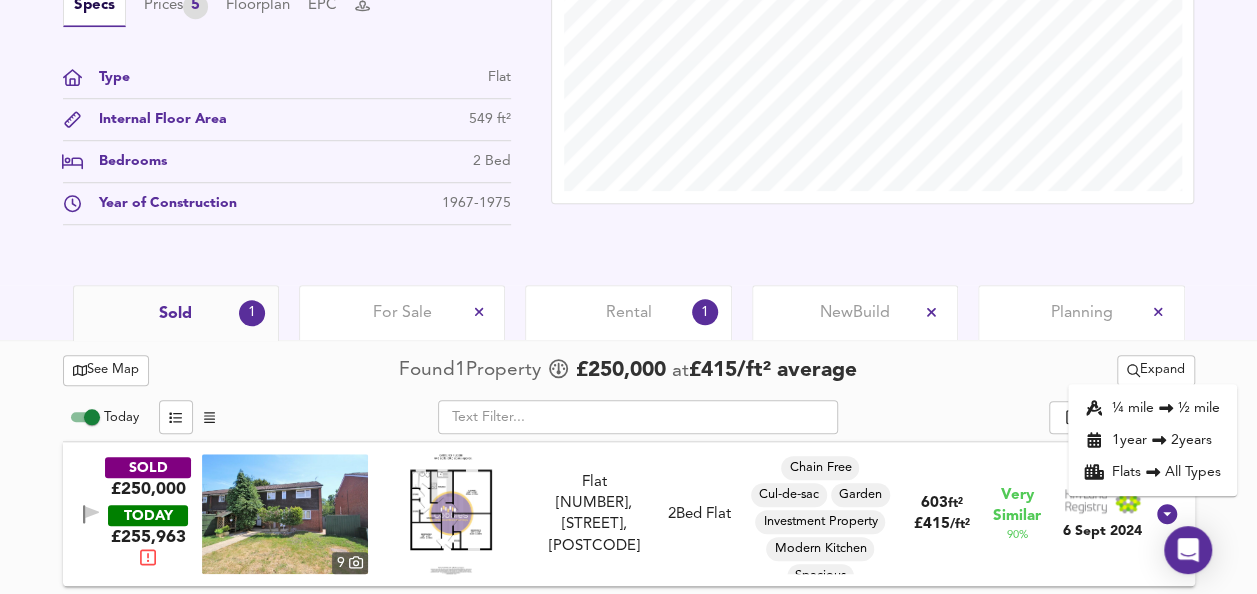 click on "¼ mile ½ mile" at bounding box center (1152, 408) 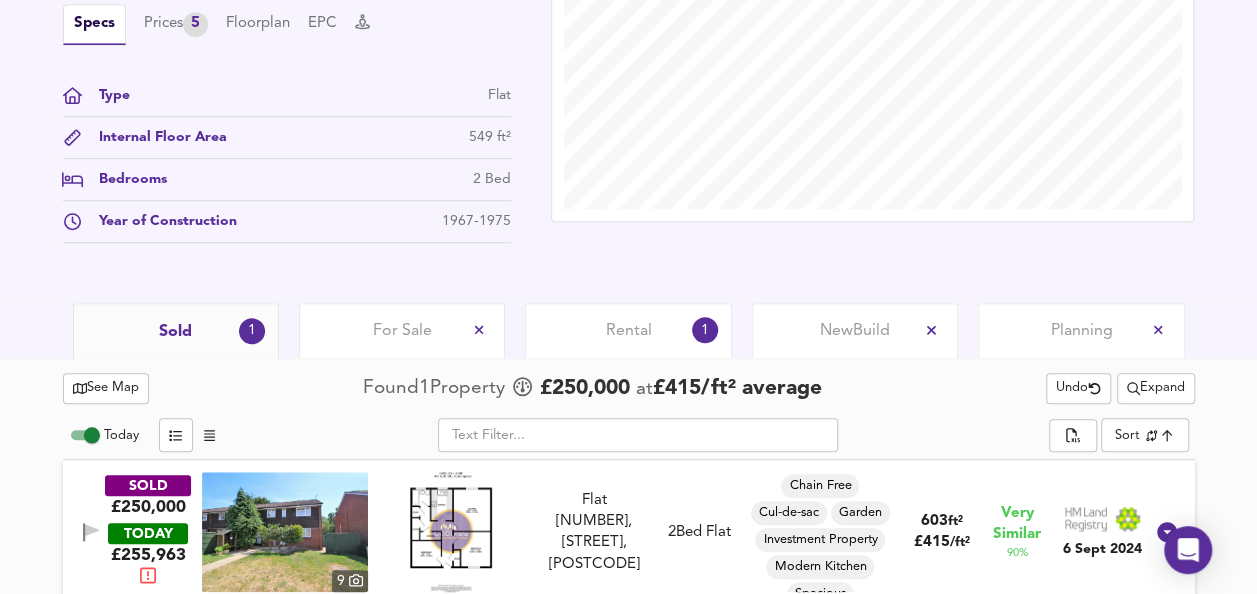 scroll, scrollTop: 702, scrollLeft: 0, axis: vertical 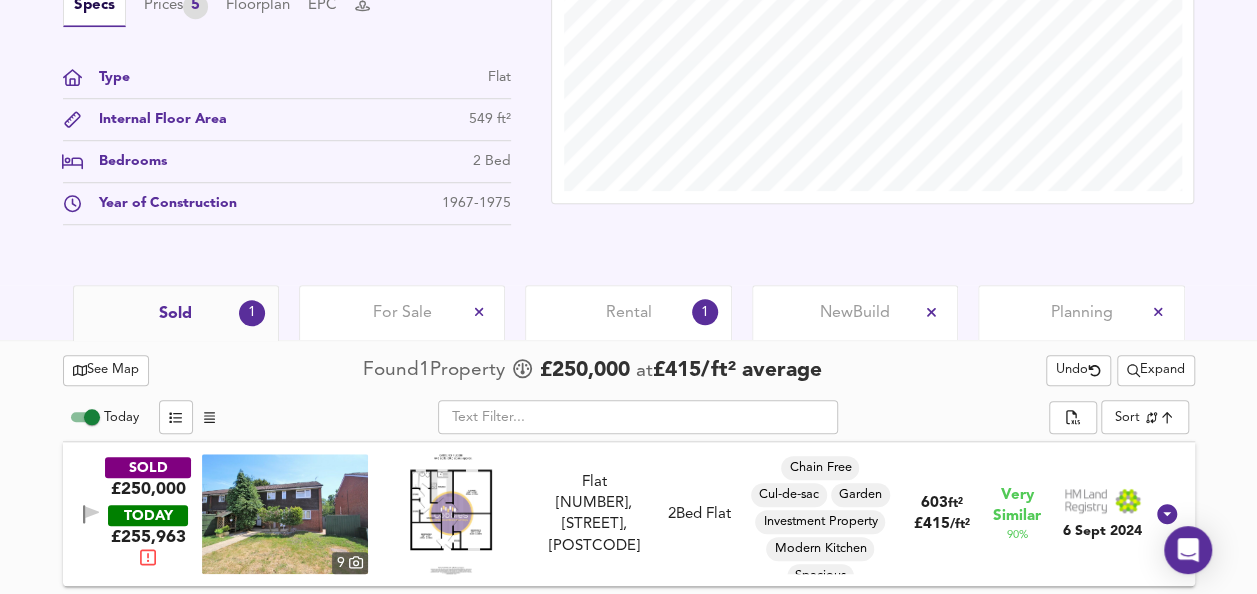 click on "Expand" at bounding box center [1156, 370] 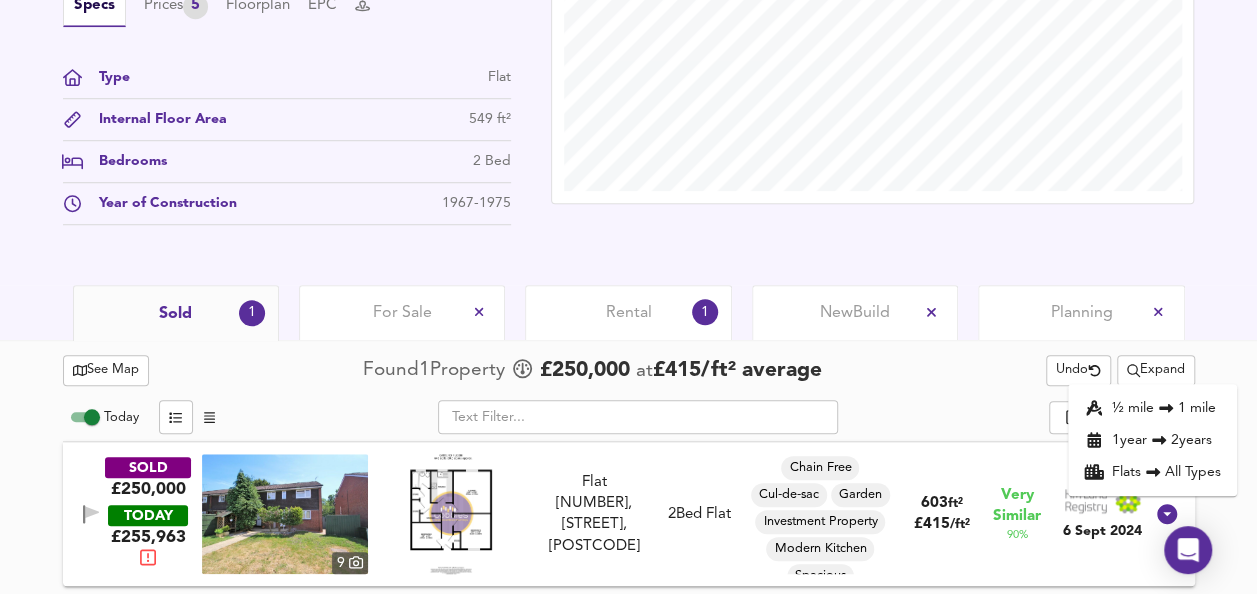 click 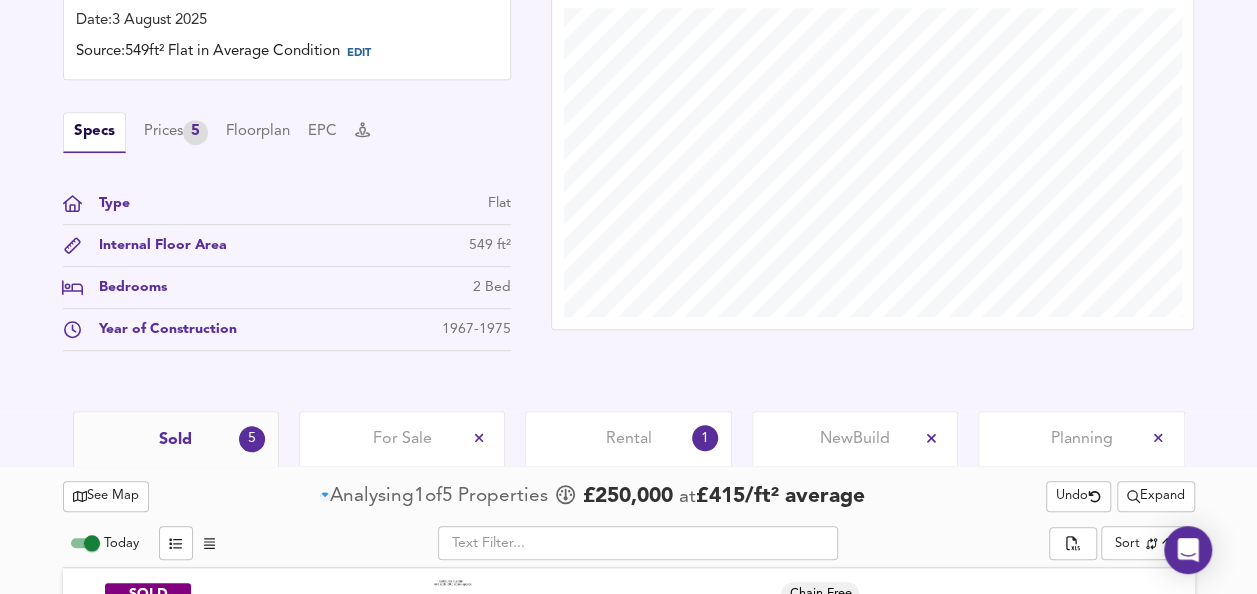 scroll, scrollTop: 702, scrollLeft: 0, axis: vertical 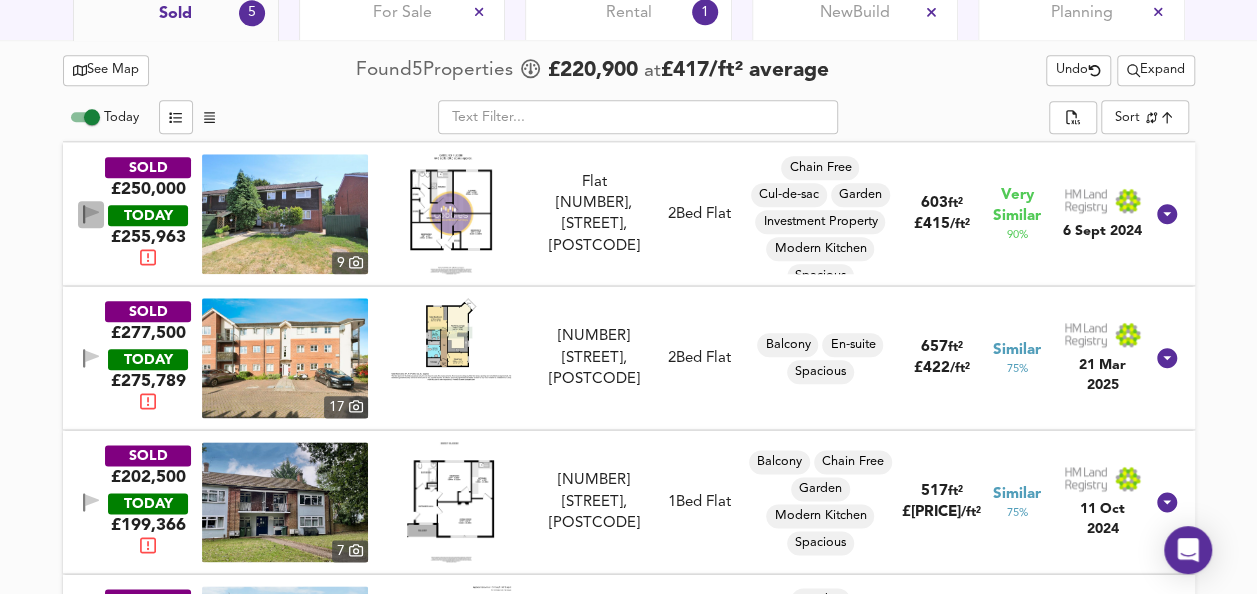 click 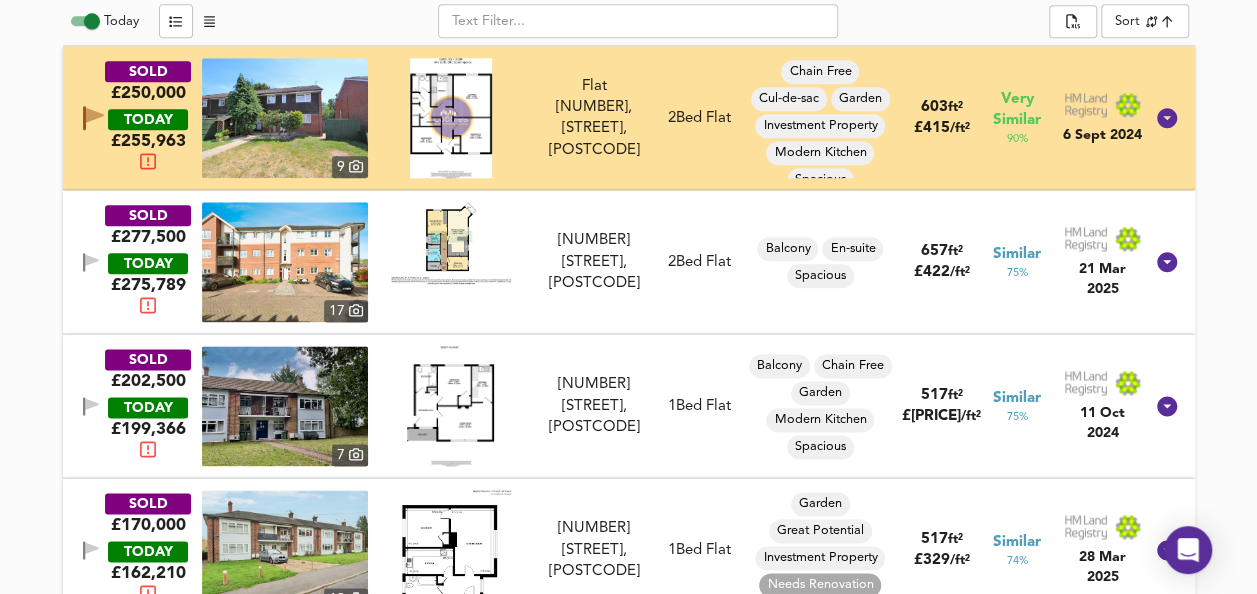 scroll, scrollTop: 1095, scrollLeft: 0, axis: vertical 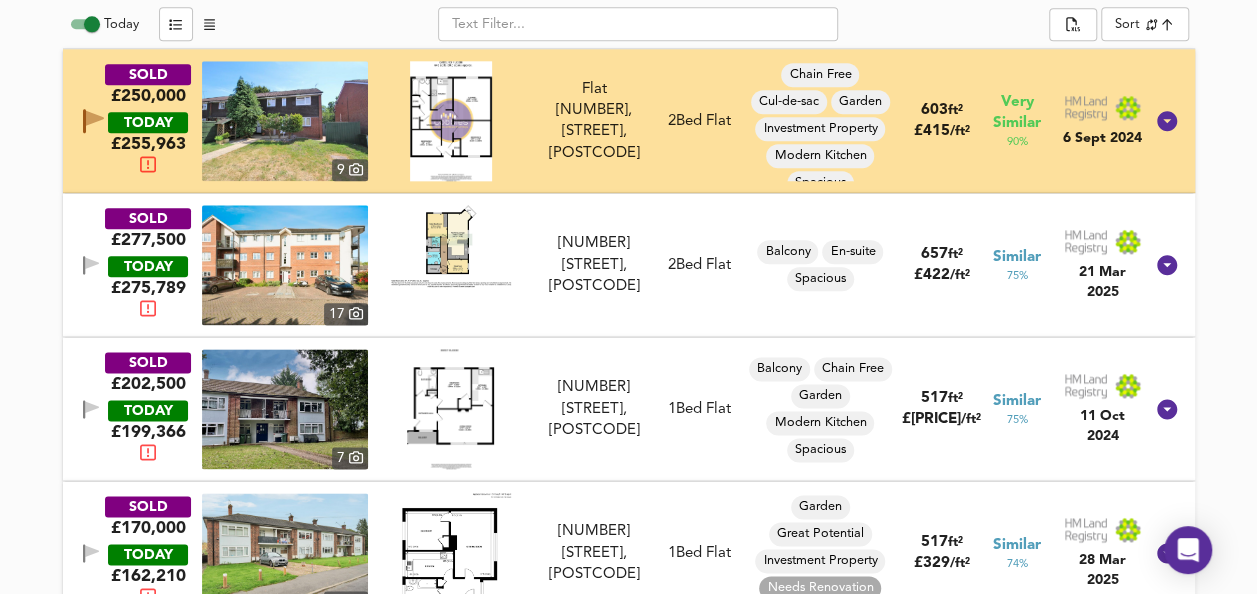 click 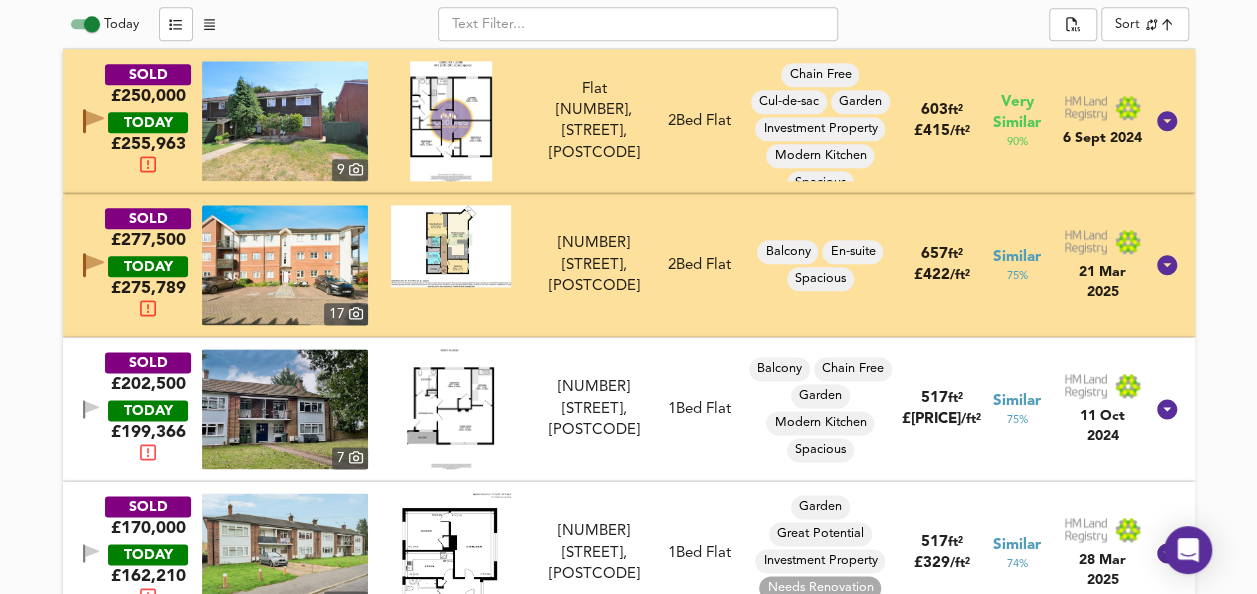 click at bounding box center (451, 246) 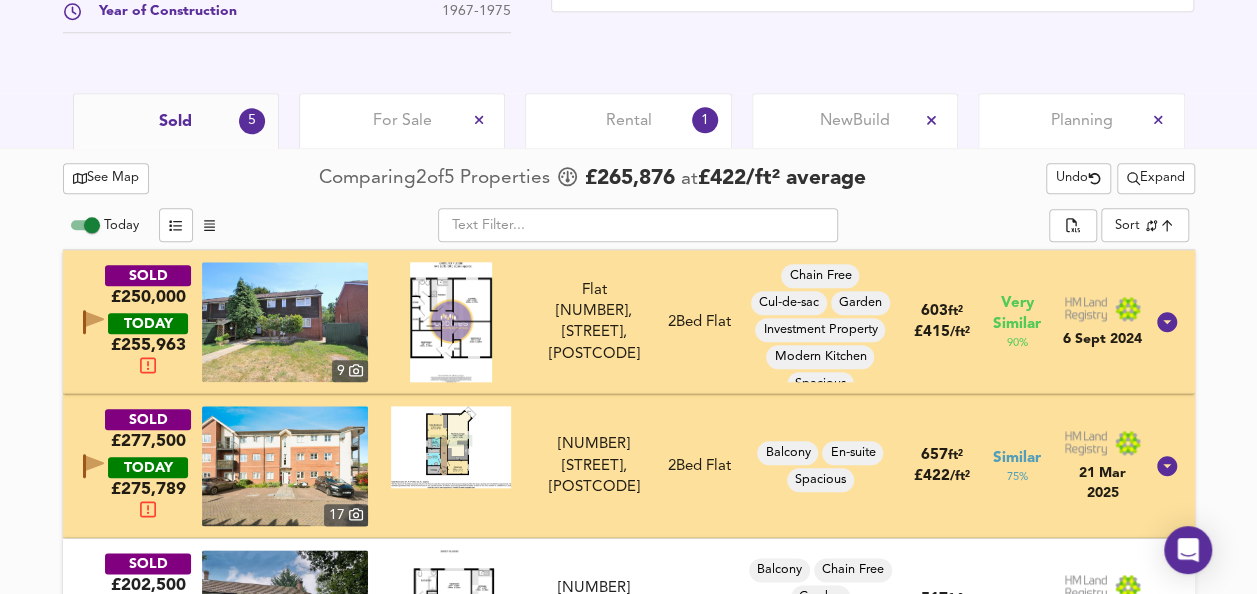 scroll, scrollTop: 931, scrollLeft: 0, axis: vertical 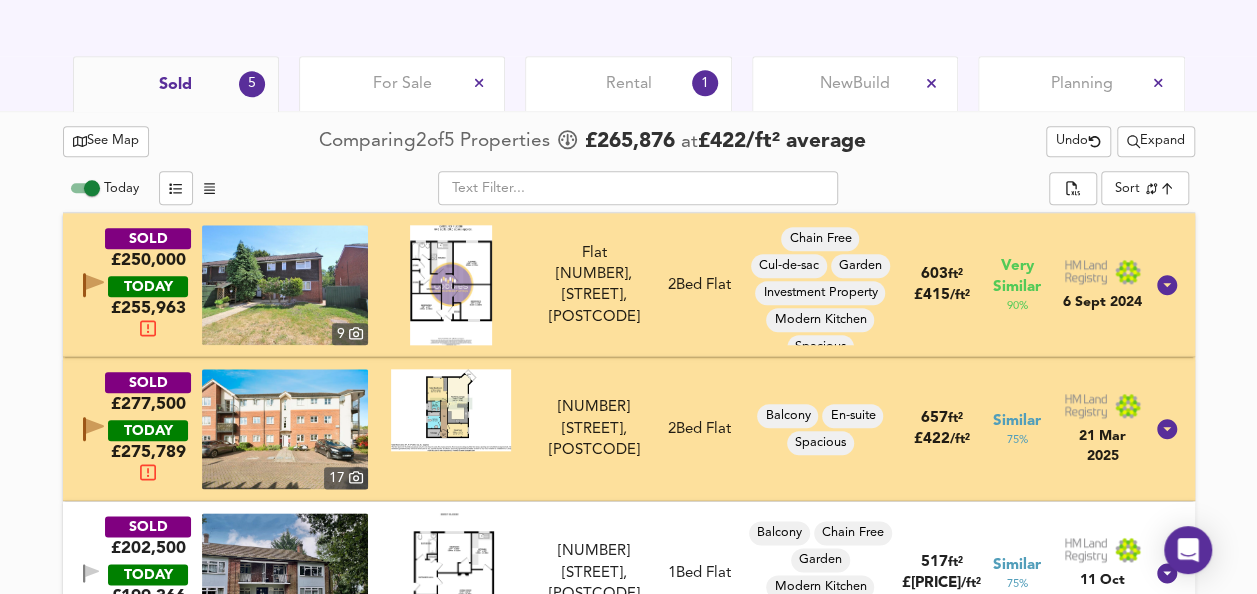 click on "See Map" at bounding box center (106, 141) 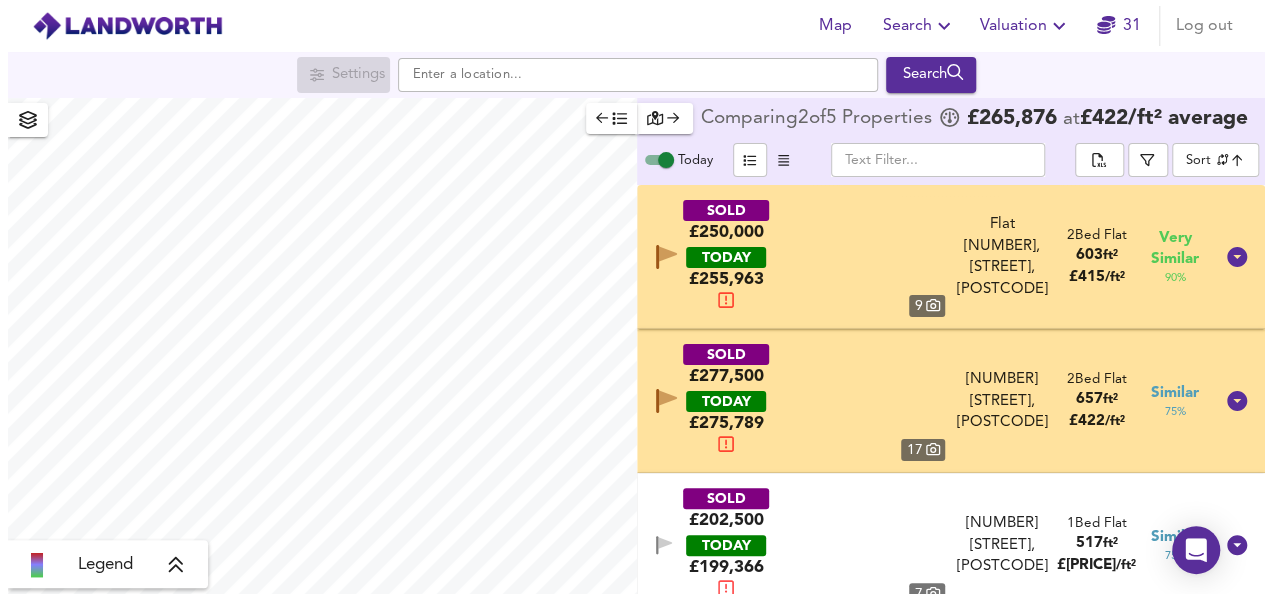 scroll, scrollTop: 0, scrollLeft: 0, axis: both 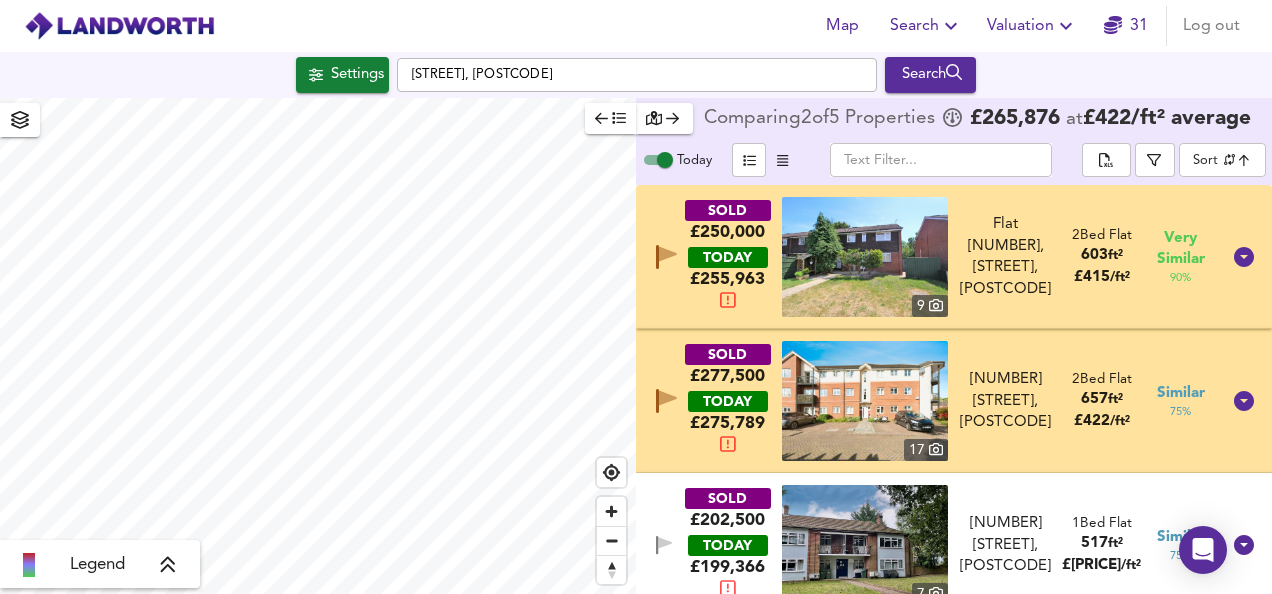 checkbox on "false" 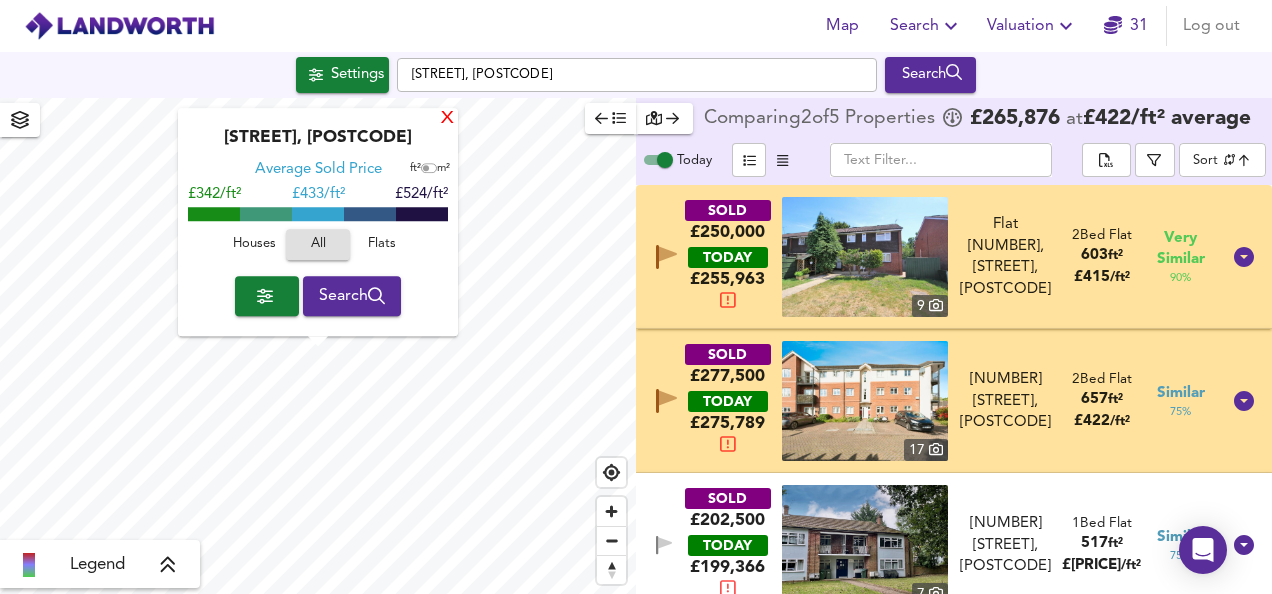 click on "X" at bounding box center [447, 119] 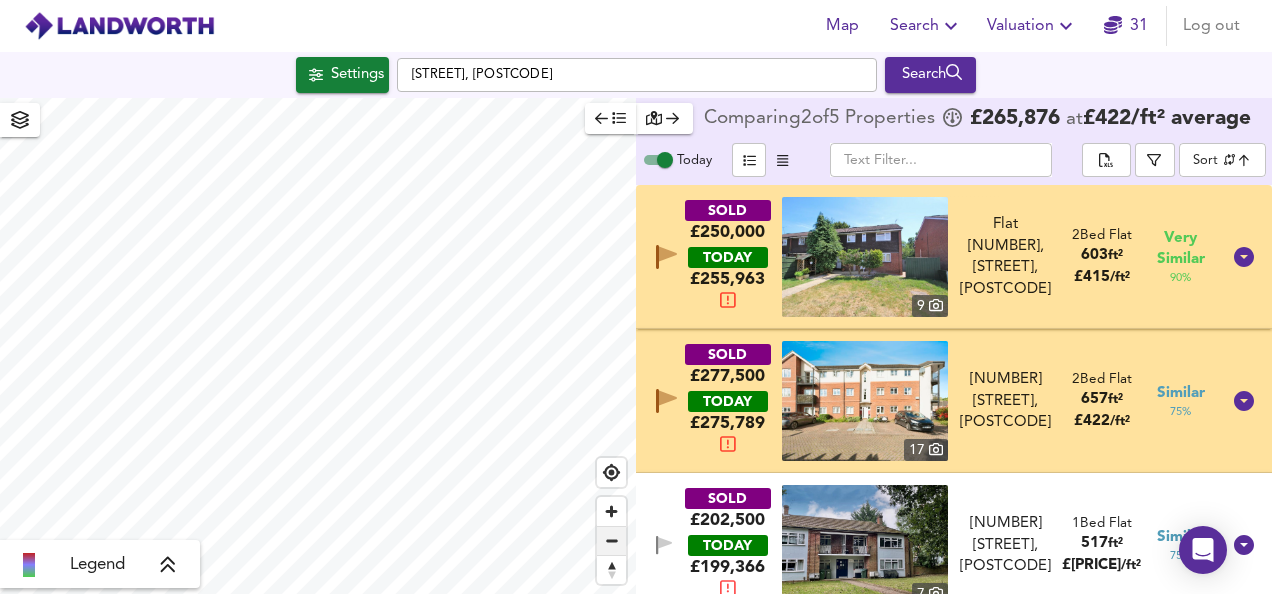click at bounding box center (611, 541) 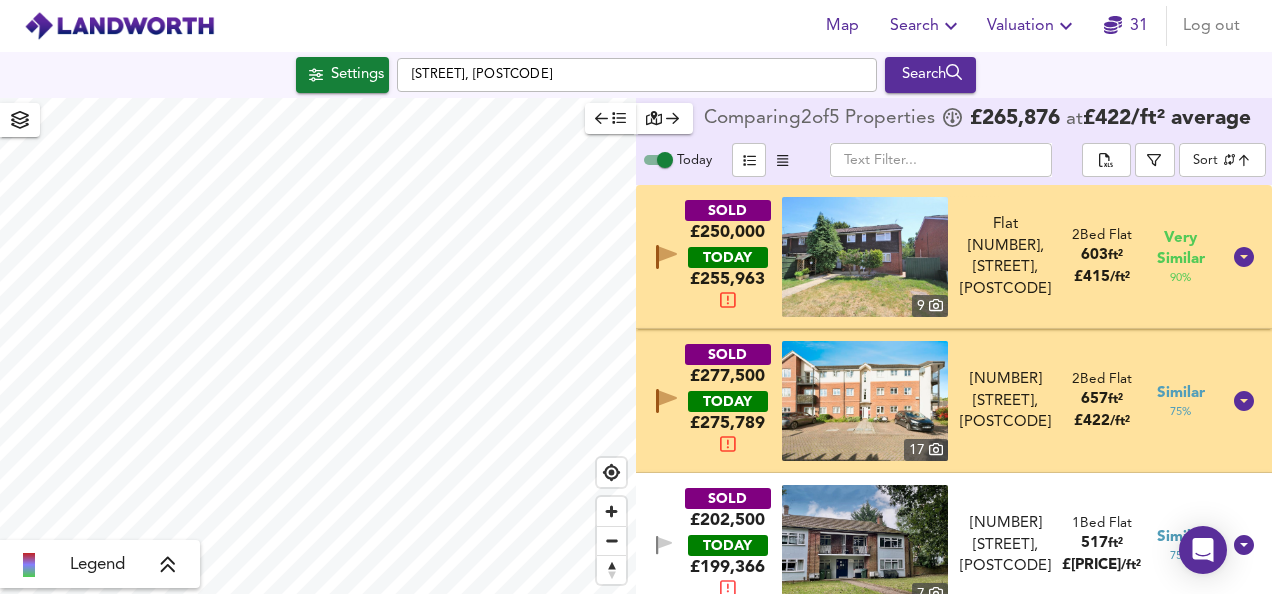 click on "SOLD £250,000   TODAY  £ 255,963   9     [NUMBER] [STREET], [POSTCODE] [NUMBER] [STREET], [POSTCODE] 2  Bed   Flat 603 ft² £ 415 / ft²   Very Similar 90 %" at bounding box center [954, 257] 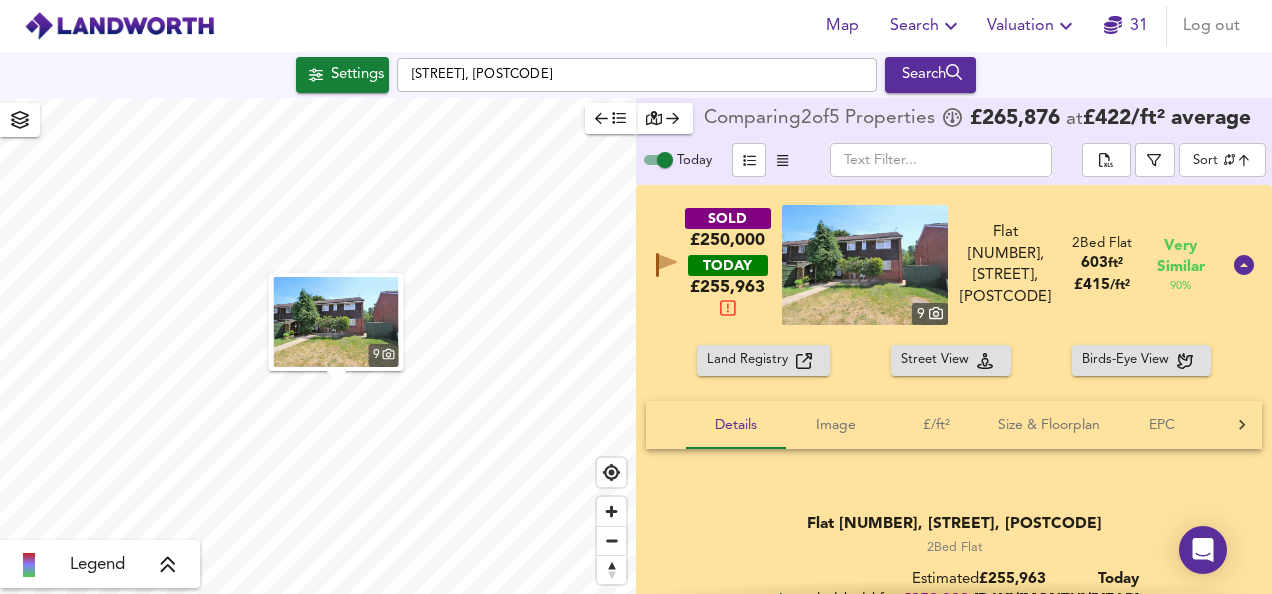 click on "SOLD £250,000   TODAY  £ 255,963   9     [NUMBER] [STREET], [POSTCODE] [NUMBER] [STREET], [POSTCODE] 2  Bed   Flat 603 ft² £ 415 / ft²   Very Similar 90 %" at bounding box center [954, 265] 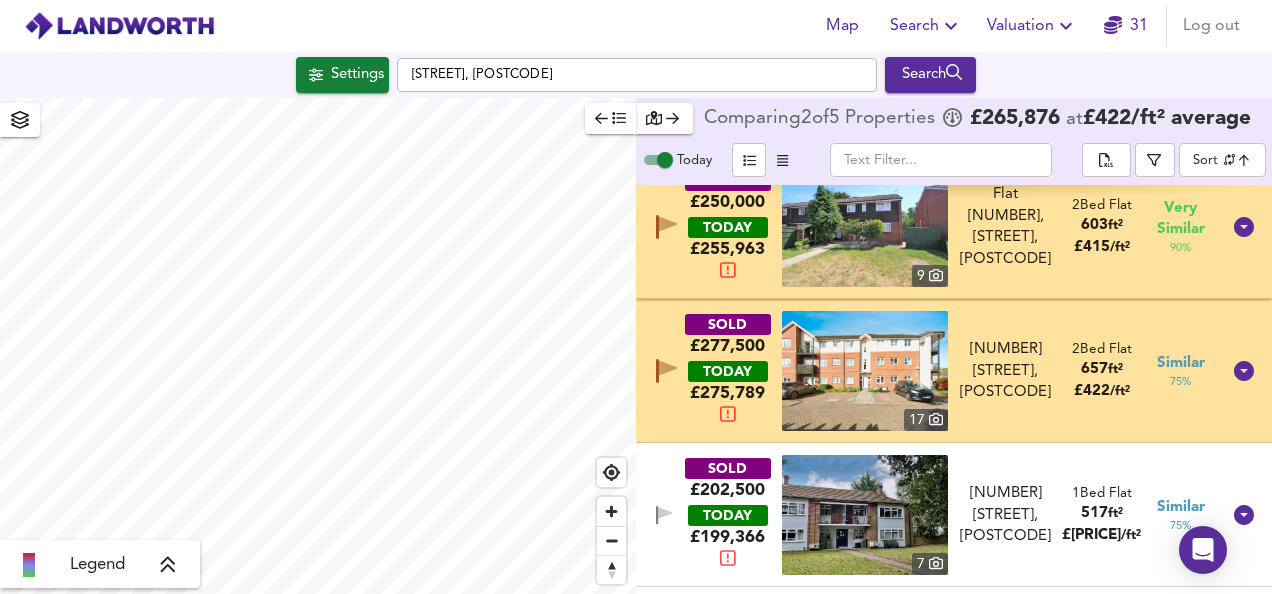 scroll, scrollTop: 33, scrollLeft: 0, axis: vertical 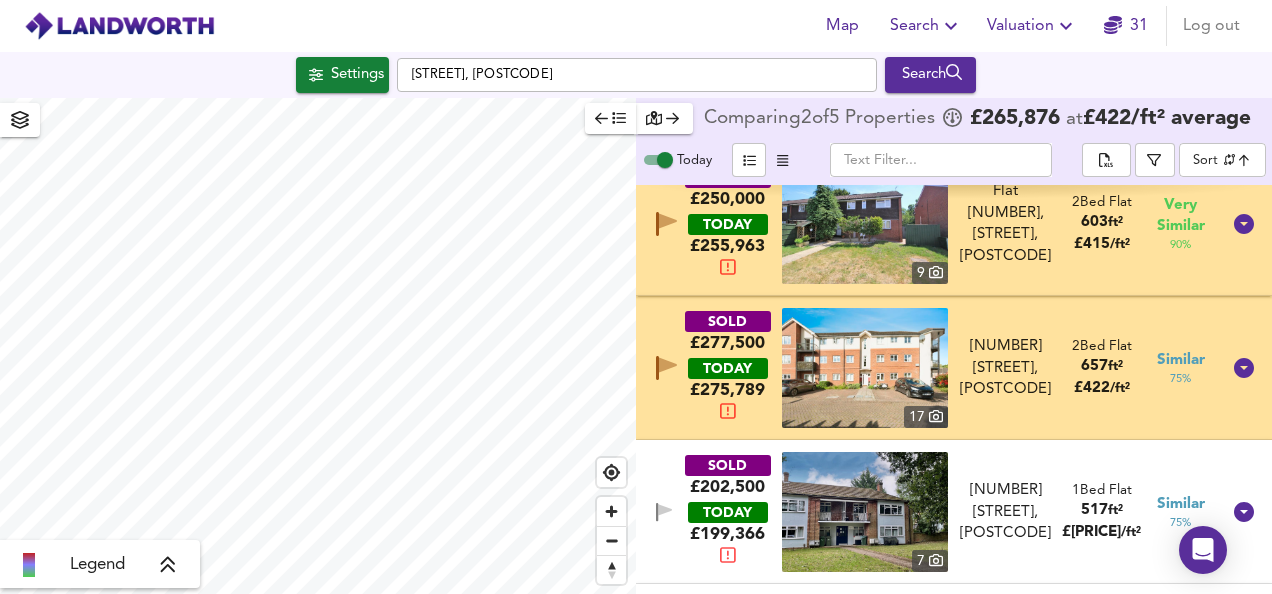 click on "SOLD £[PRICE]   TODAY  £ [PRICE]   17     [NUMBER] [STREET], [POSTCODE] [NUMBER] [STREET], [POSTCODE] 2  Bed   Flat [AREA] £ [PRICE] / ft²   Similar 75 %" at bounding box center [930, 368] 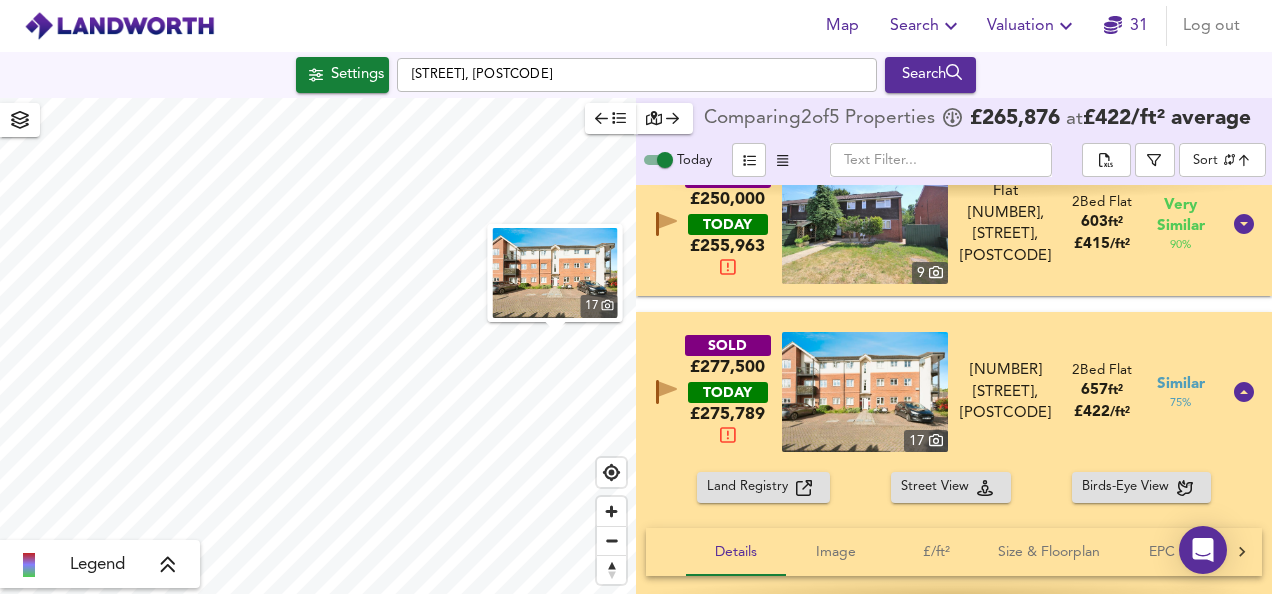 click at bounding box center [865, 392] 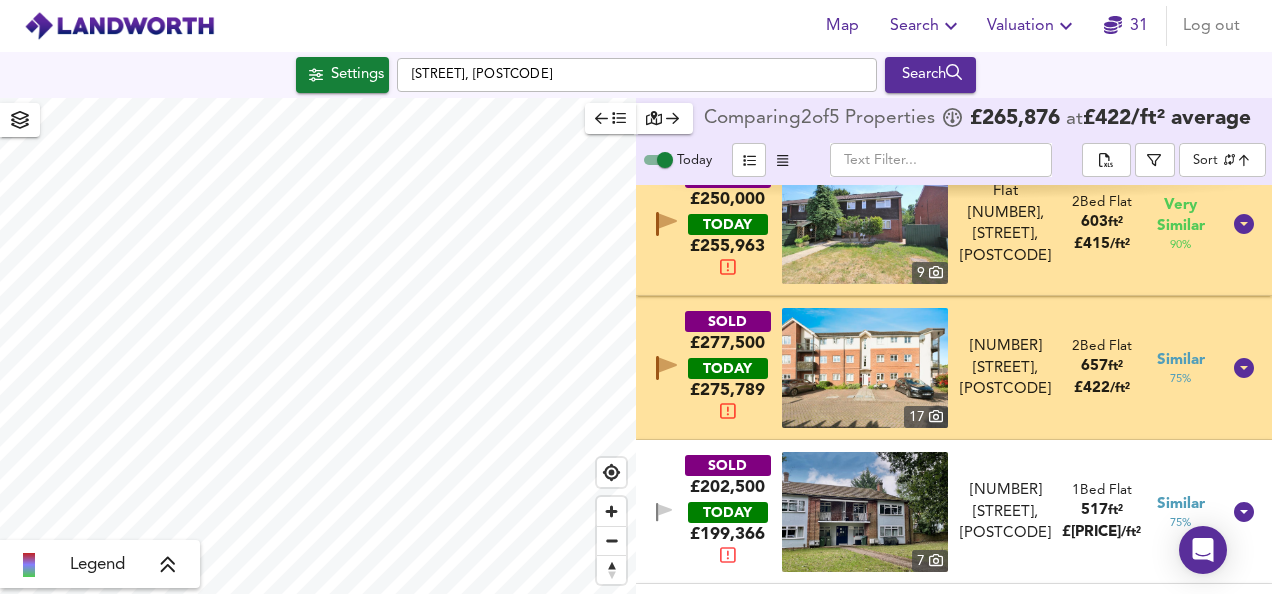 click on "SOLD £[PRICE]   TODAY  £ [PRICE]   17     [NUMBER] [STREET], [POSTCODE] [NUMBER] [STREET], [POSTCODE] 2  Bed   Flat [AREA] £ [PRICE] / ft²   Similar 75 %" at bounding box center [930, 368] 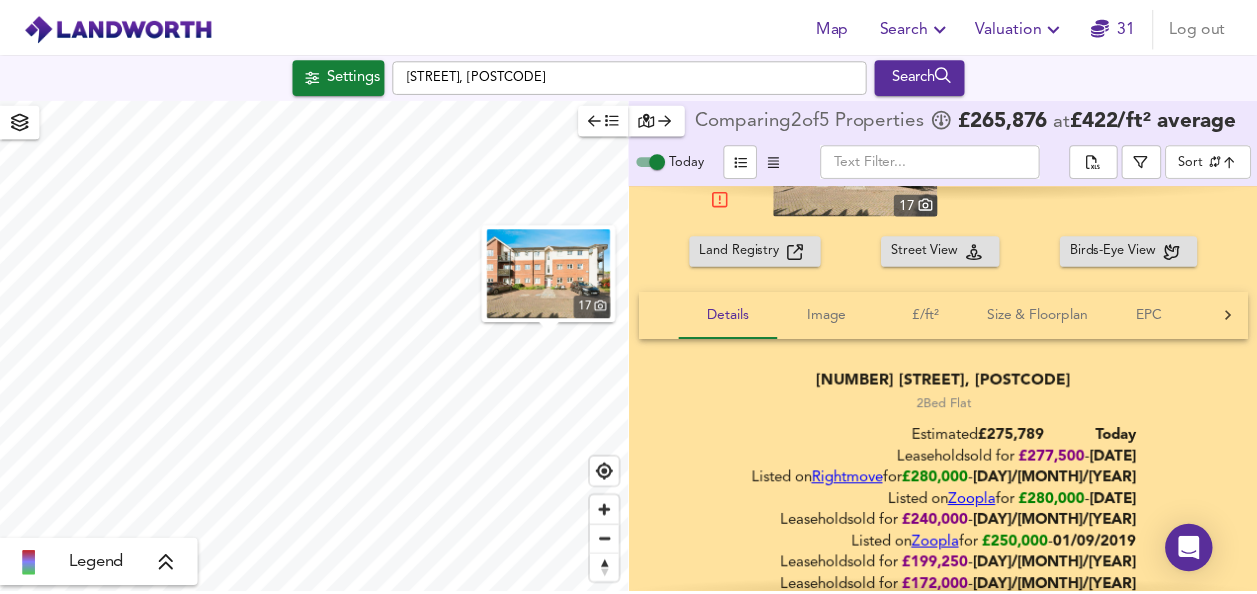 scroll, scrollTop: 282, scrollLeft: 0, axis: vertical 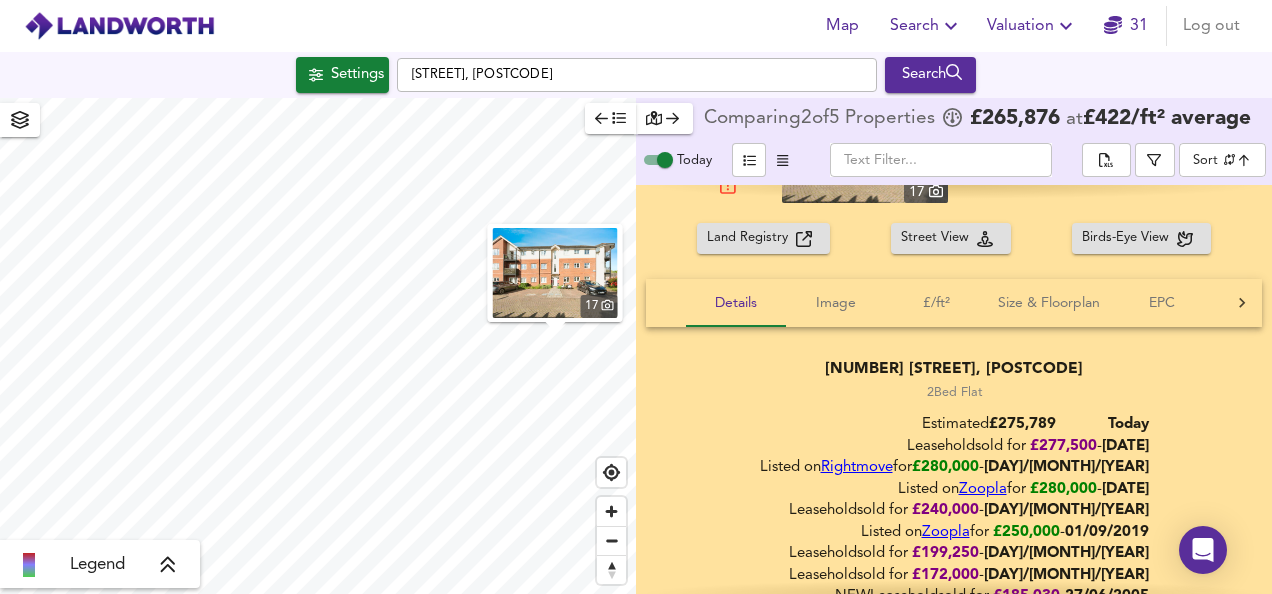 click on "Valuation" at bounding box center (1032, 26) 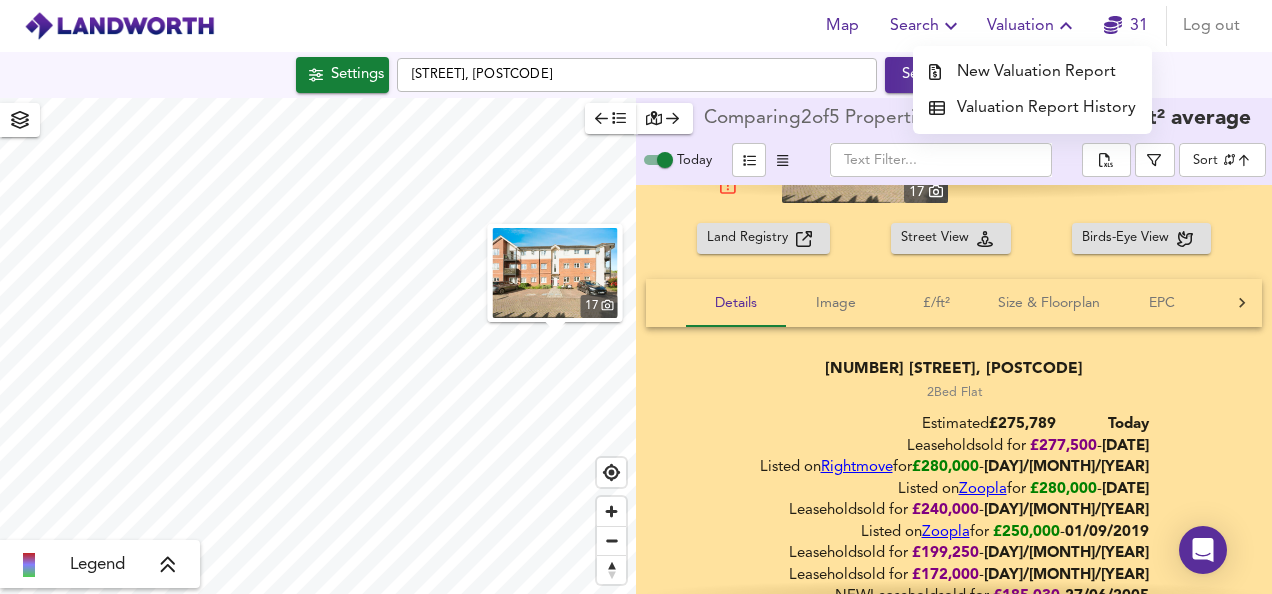 click on "New Valuation Report" at bounding box center (1032, 72) 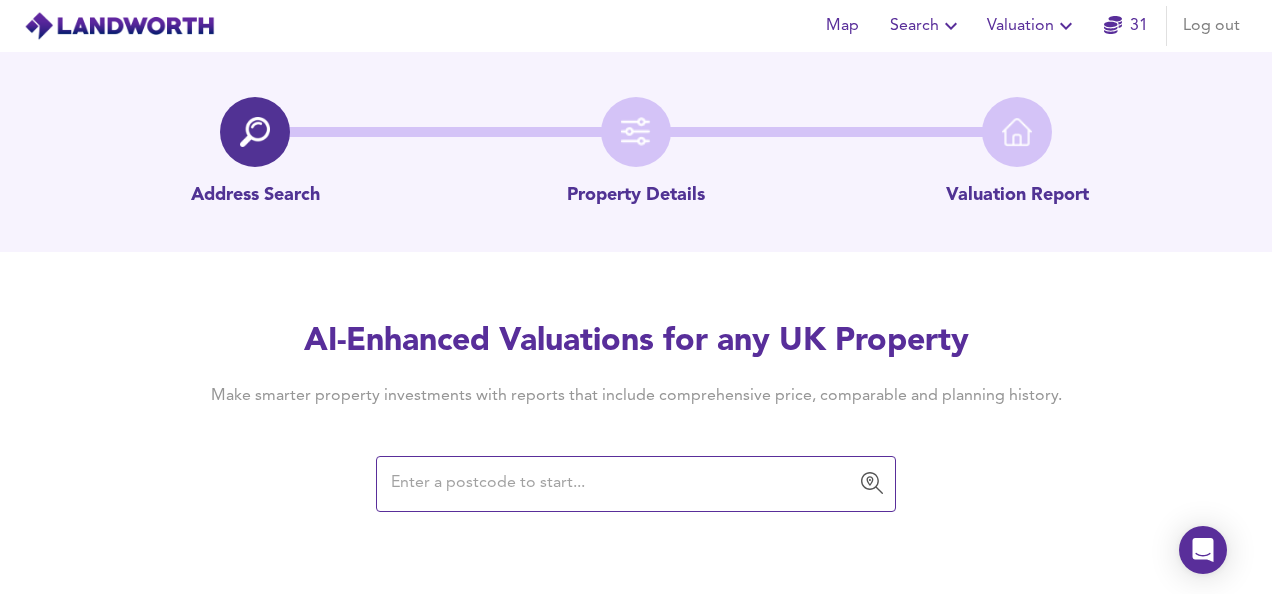 click at bounding box center [621, 484] 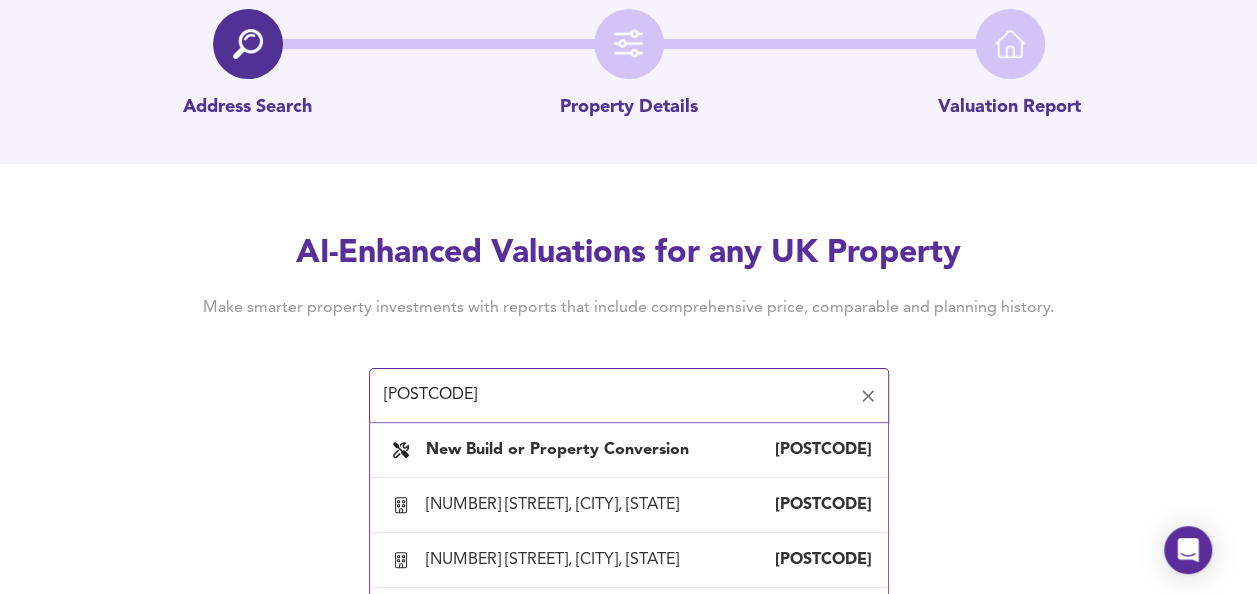 scroll, scrollTop: 154, scrollLeft: 0, axis: vertical 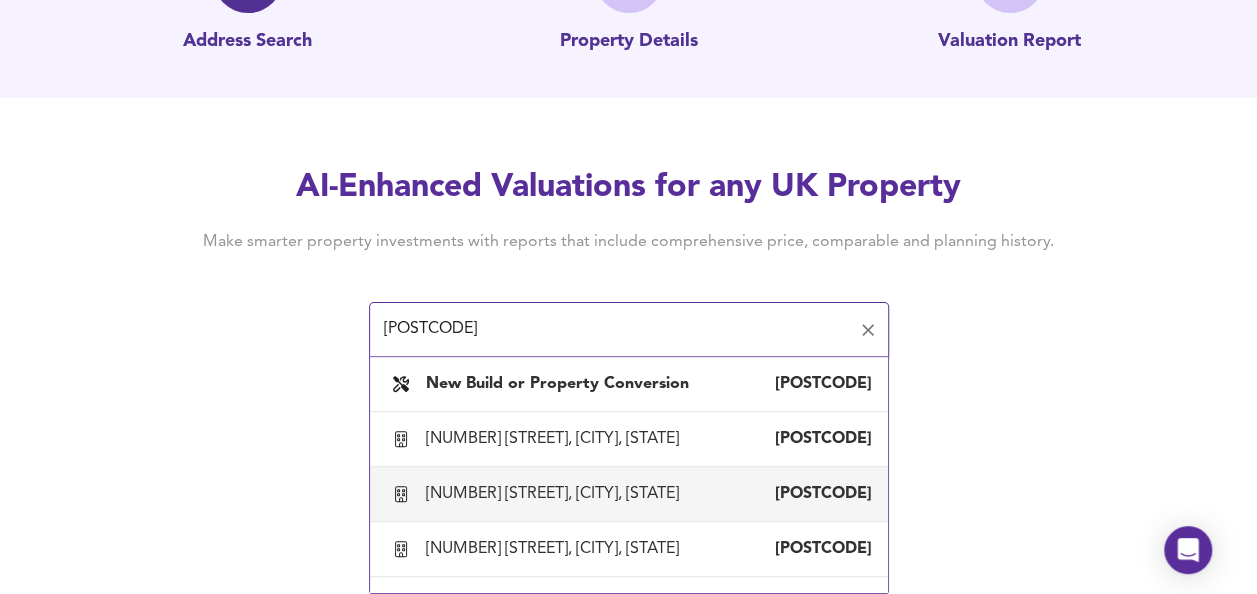 click on "[NUMBER] [STREET], [CITY], [STATE]" at bounding box center (556, 494) 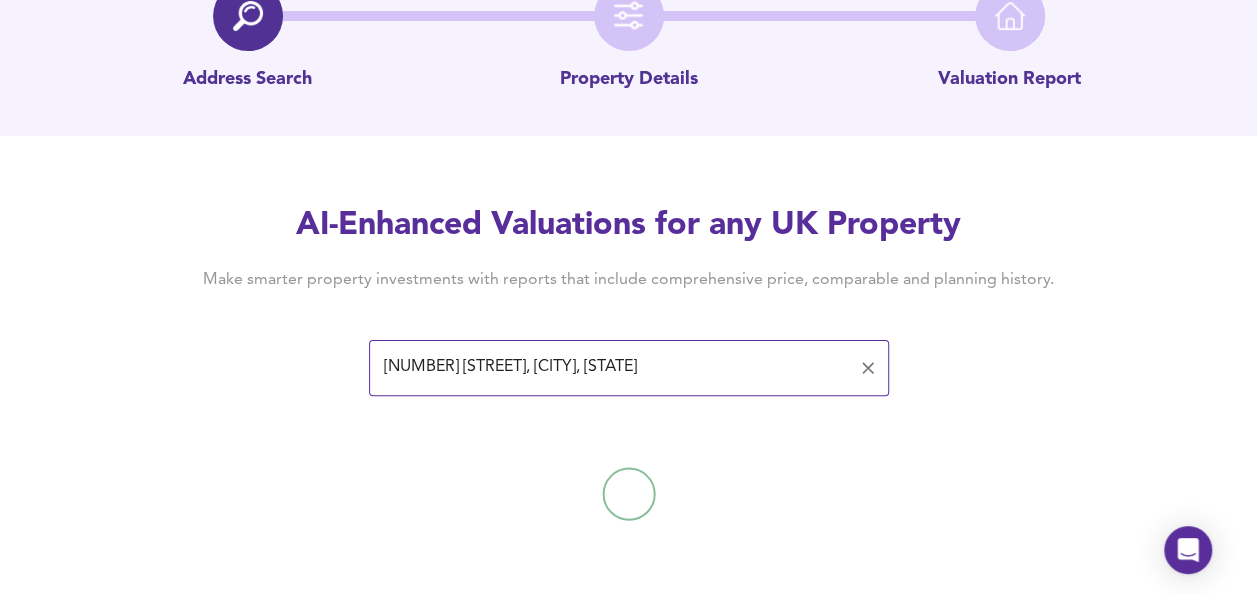 scroll, scrollTop: 0, scrollLeft: 0, axis: both 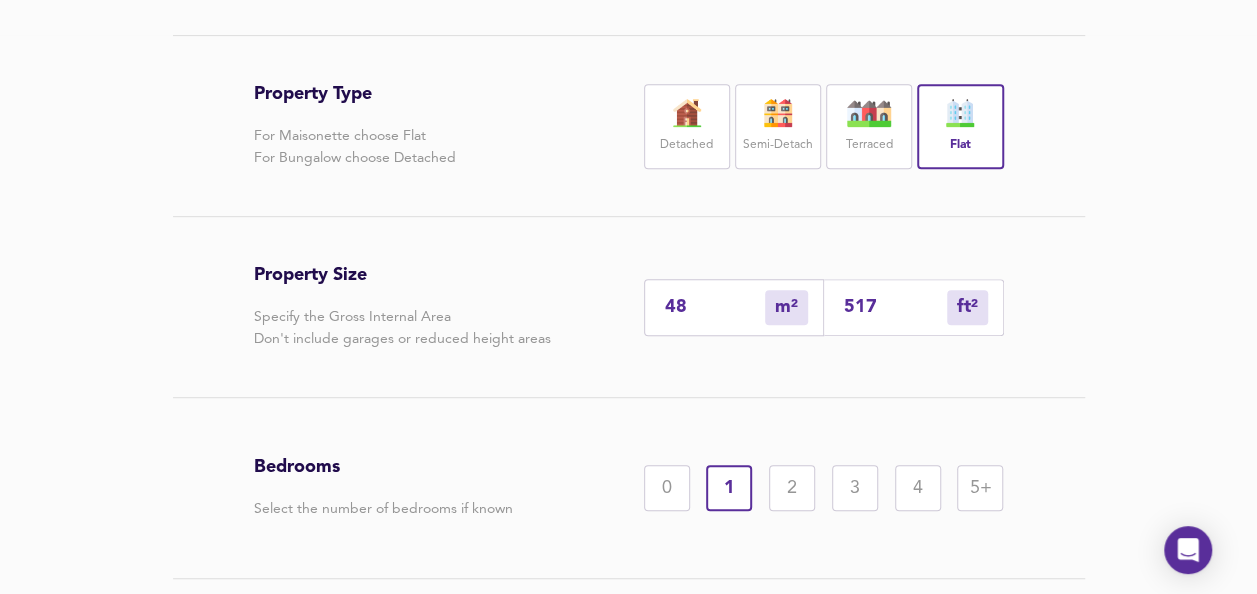 click on "2" at bounding box center [792, 488] 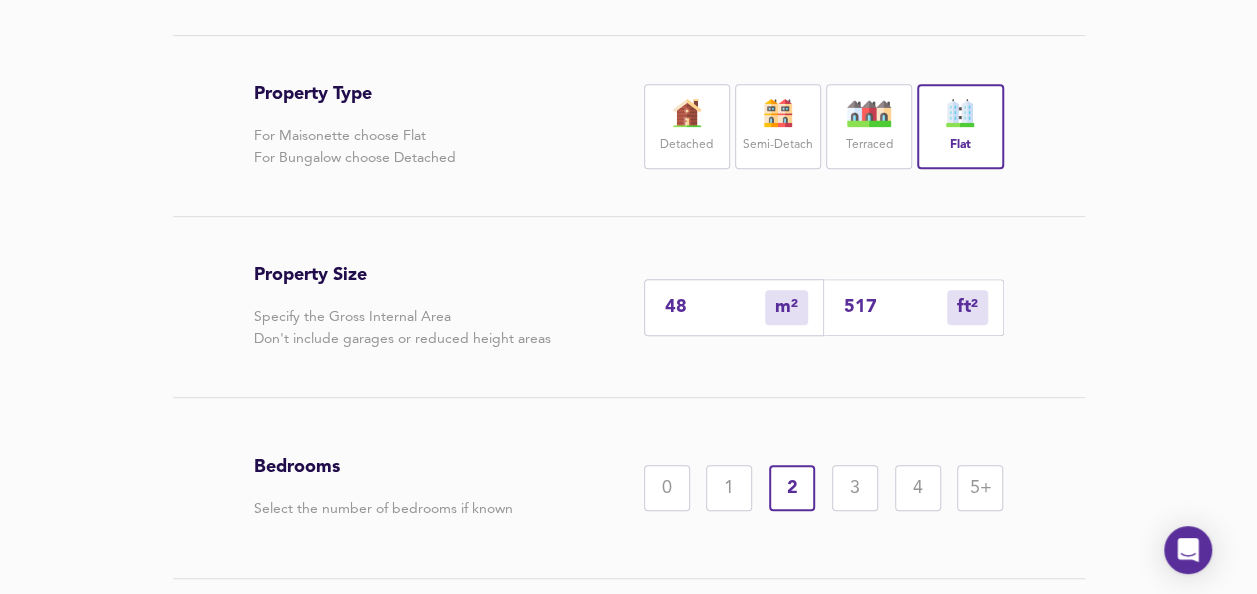 click on "517" at bounding box center [895, 307] 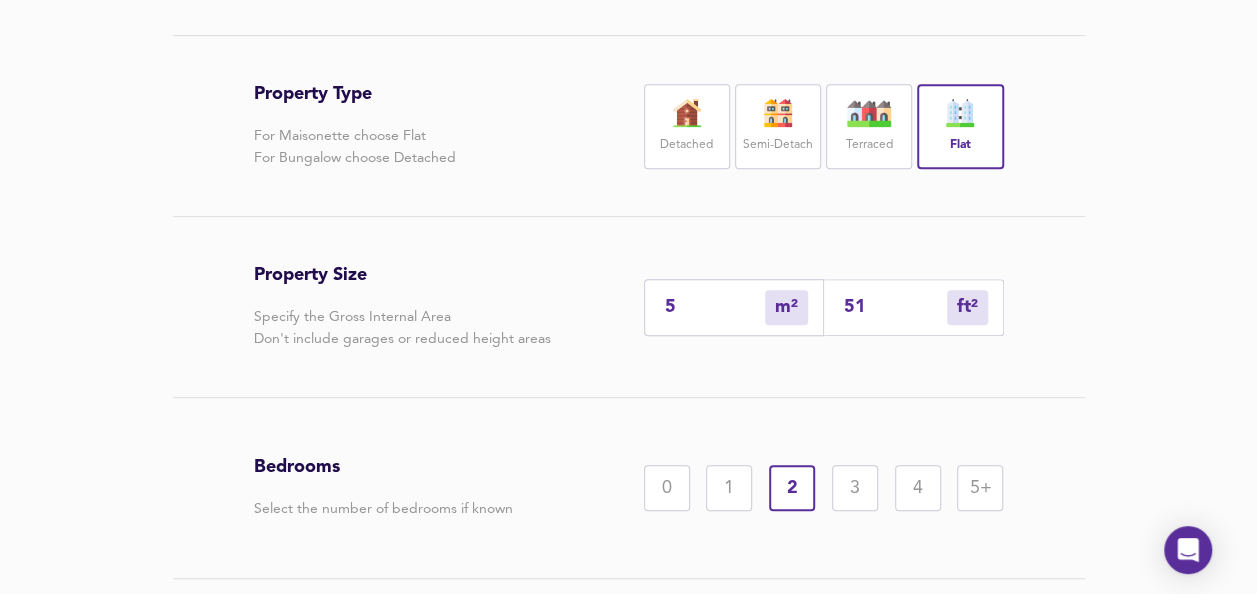 type on "0" 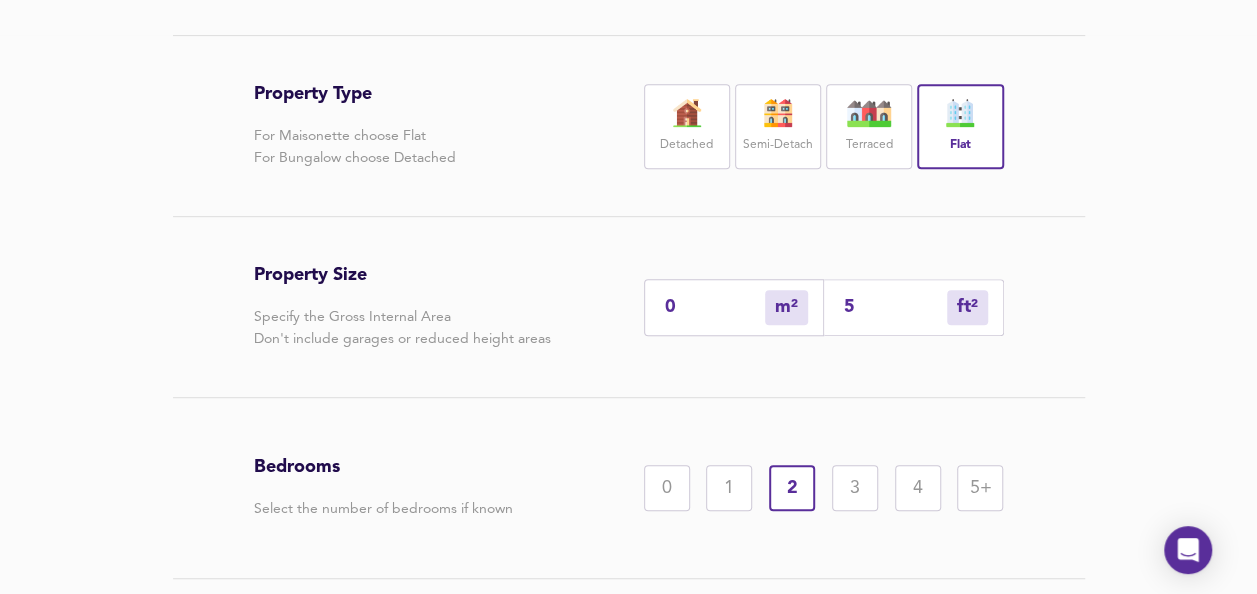 type 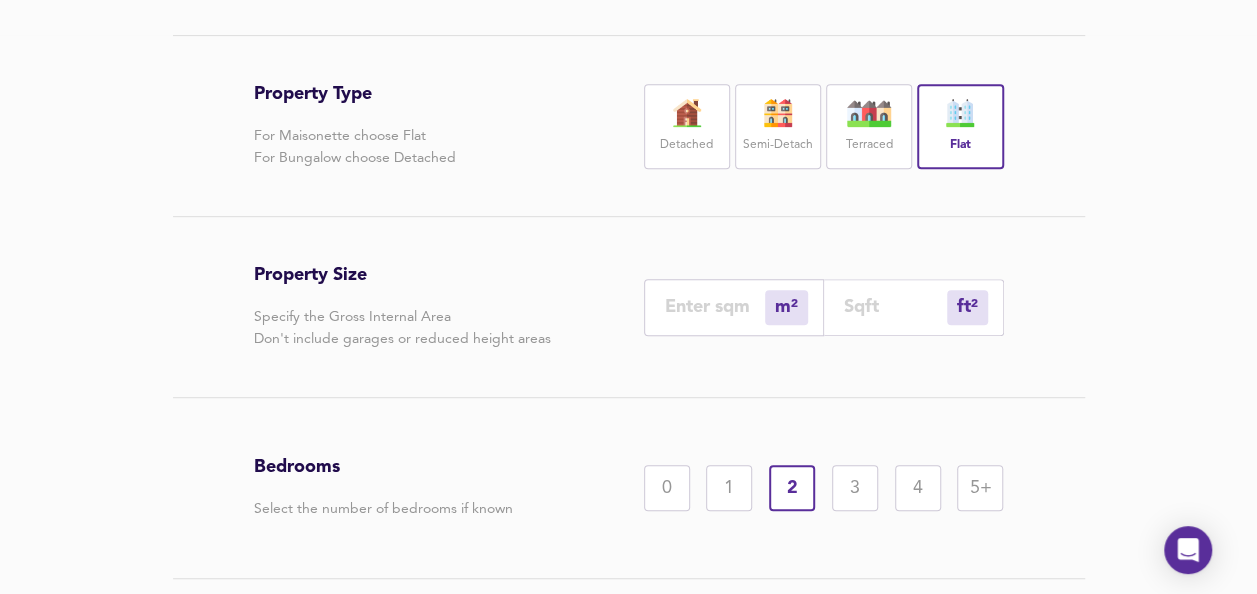 type on "0" 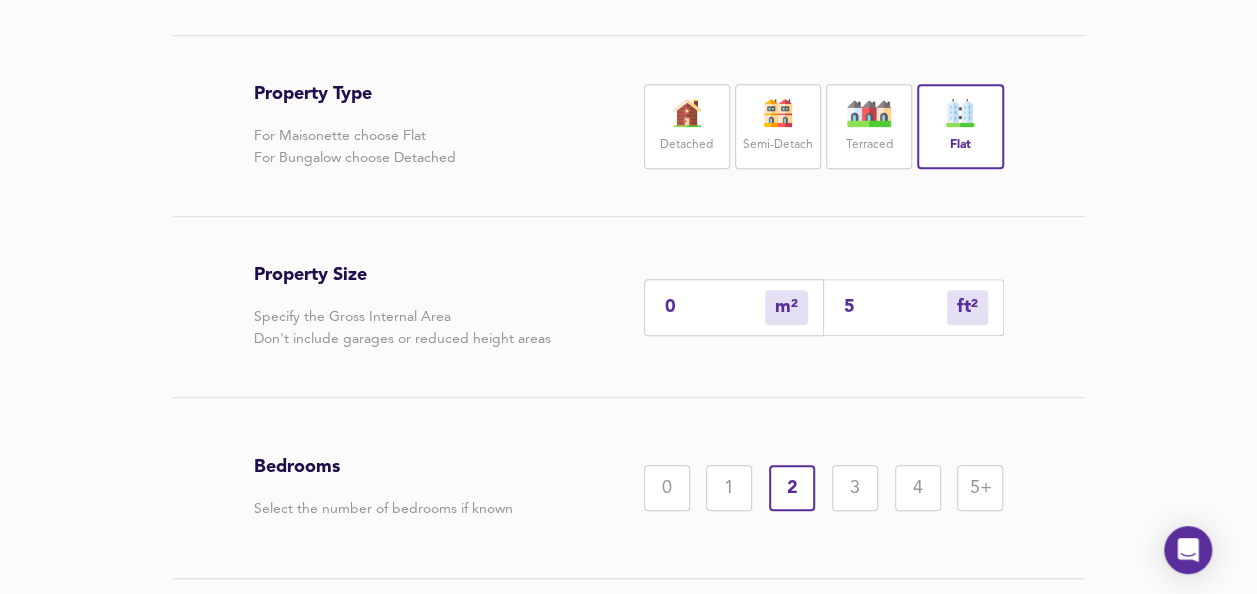 type on "5" 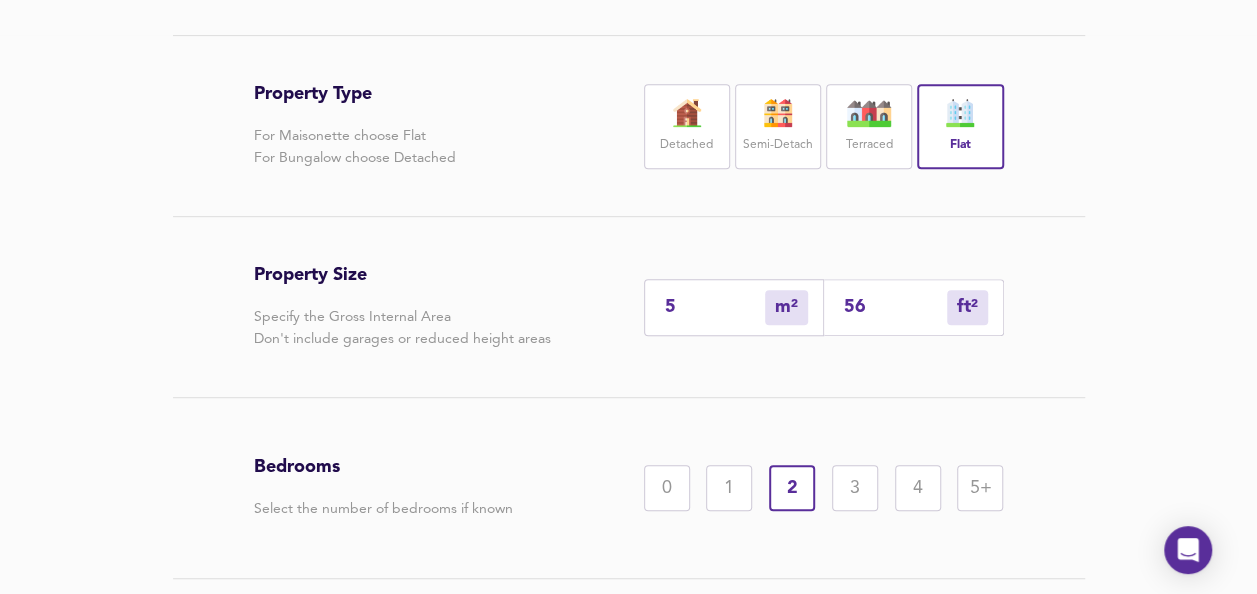 type on "52" 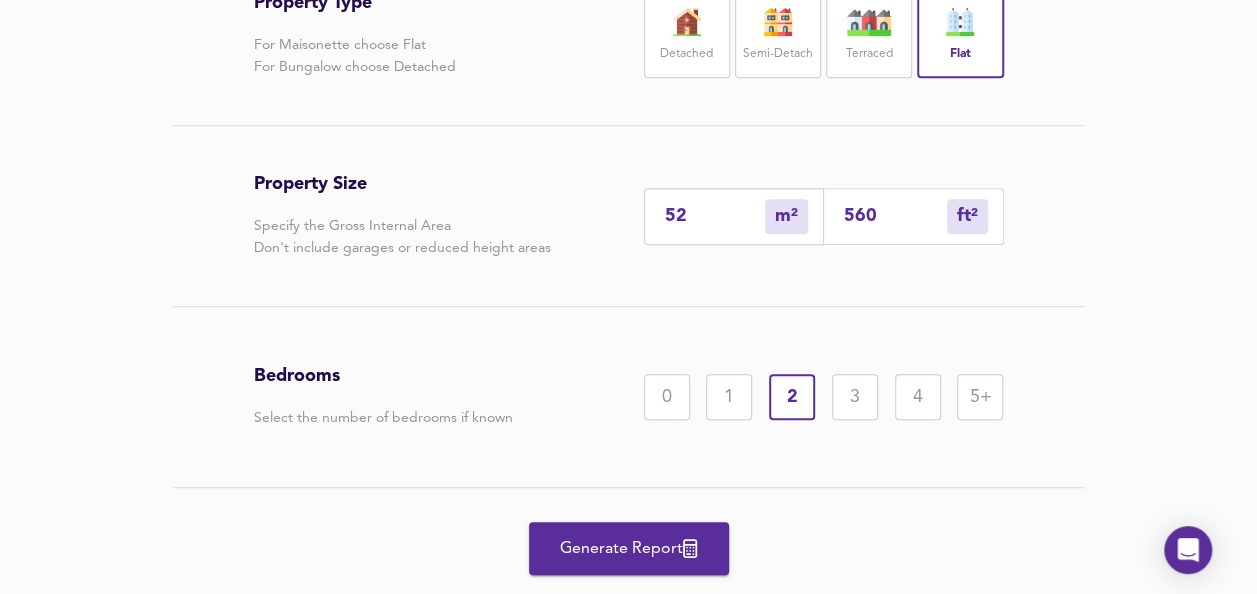 scroll, scrollTop: 552, scrollLeft: 0, axis: vertical 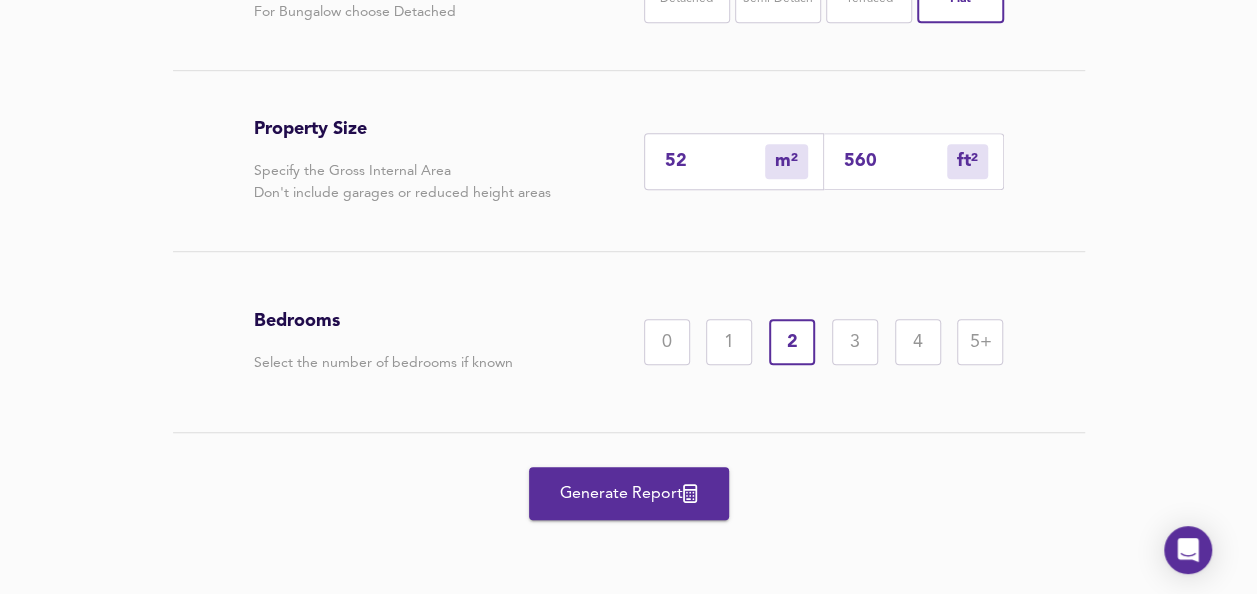 type on "560" 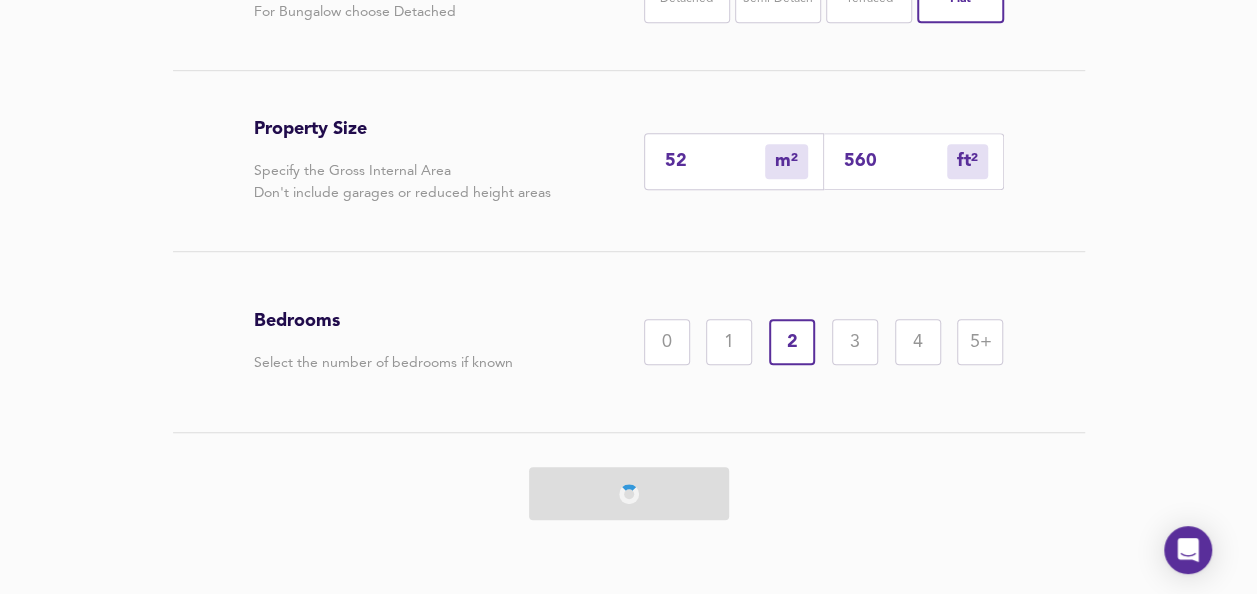 scroll, scrollTop: 0, scrollLeft: 0, axis: both 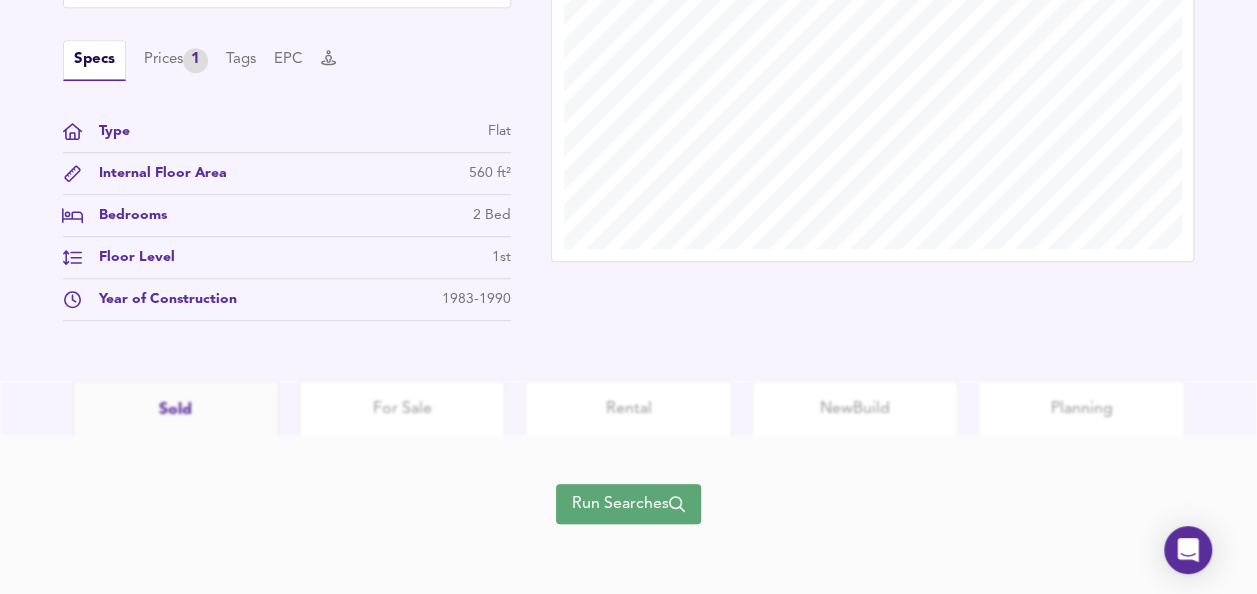 click on "Run Searches" at bounding box center (628, 504) 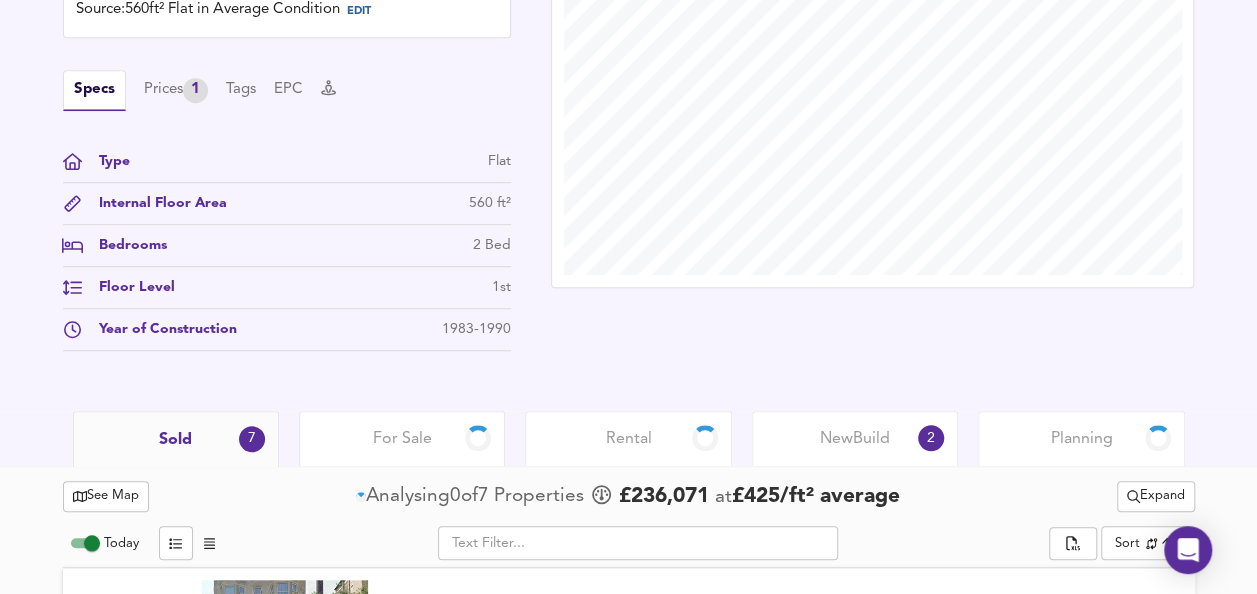 scroll, scrollTop: 645, scrollLeft: 0, axis: vertical 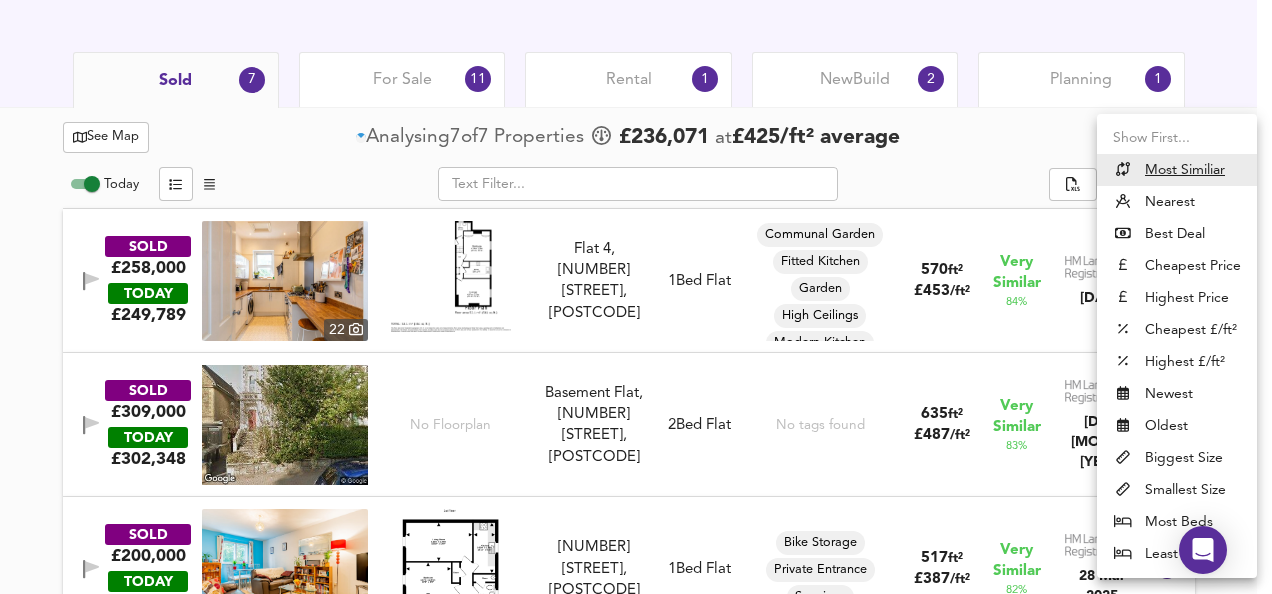 click on "Map Search Valuation    30 Log out 60 New Walls, [CITY], [CITY], [POSTCODE] Download Share £ 235,278  £420/ft²  Date:  [DATE] Source:  560ft² Flat in Average Condition EDIT Specs Prices   1 Tags EPC Type Flat Internal Floor Area 560 ft² Bedrooms 2 Bed Floor Level 1st Year of Construction 1983-1990   Local Market Price History   Sold 7 For Sale 11 Rental 1 New  Build 2 Planning 1   See Map   Analysing  7  of  7   Propert ies     £ 236,071   at  £ 425 / ft²   average      Expand Today           ​       Sort   similarityscore ​ SOLD £258,000   TODAY  £ 249,789  22   Flat 4, [NUMBER] [STREET], [POSTCODE] Flat 4, [NUMBER] [STREET], [POSTCODE] 1  Bed   Flat Communal Garden Fitted Kitchen Garden High Ceilings Modern Kitchen Peaceful Spacious 570 ft² £ 453 / ft² Very Similar 84 % [DATE] SOLD £309,000   TODAY  £ 302,348 No Floorplan Basement Flat, [NUMBER] [STREET], [POSTCODE] Basement Flat, [NUMBER] [STREET], [POSTCODE] 2  Bed   Flat No tags found 635 ft² £ /" at bounding box center [636, -680] 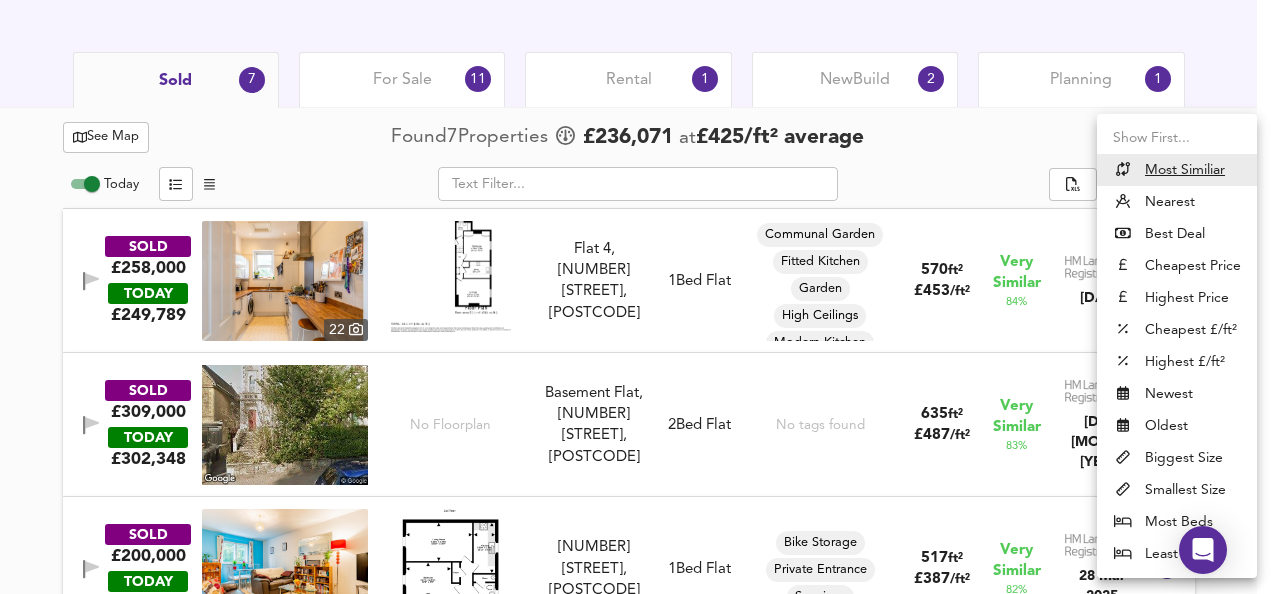 click at bounding box center [636, 297] 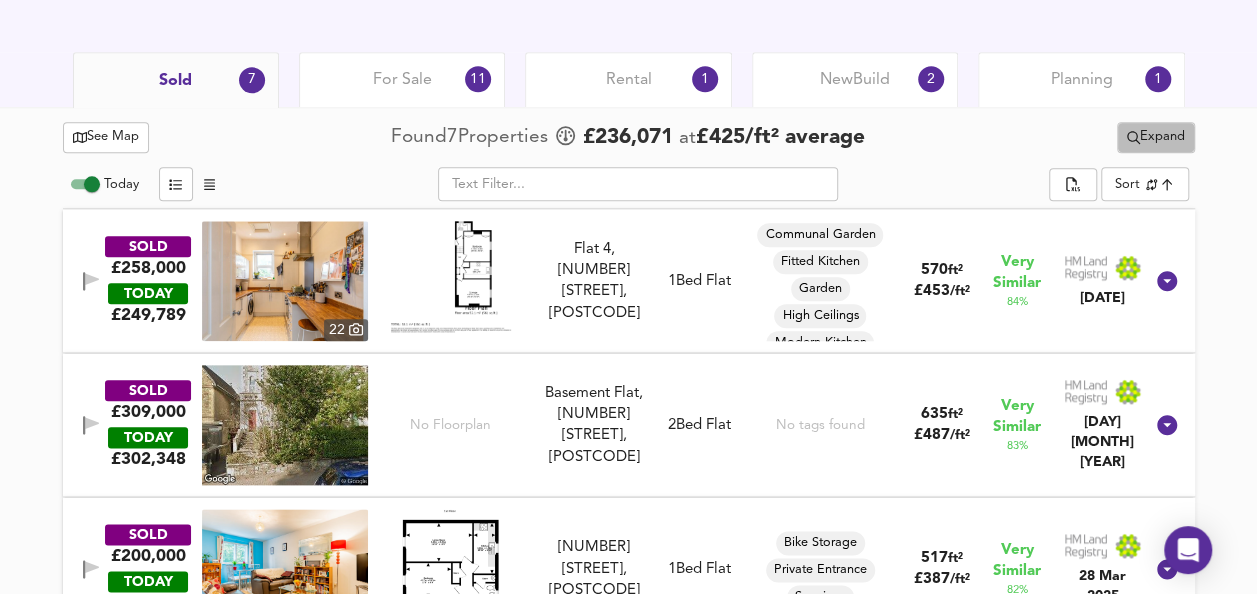 click on "Expand" at bounding box center (1156, 137) 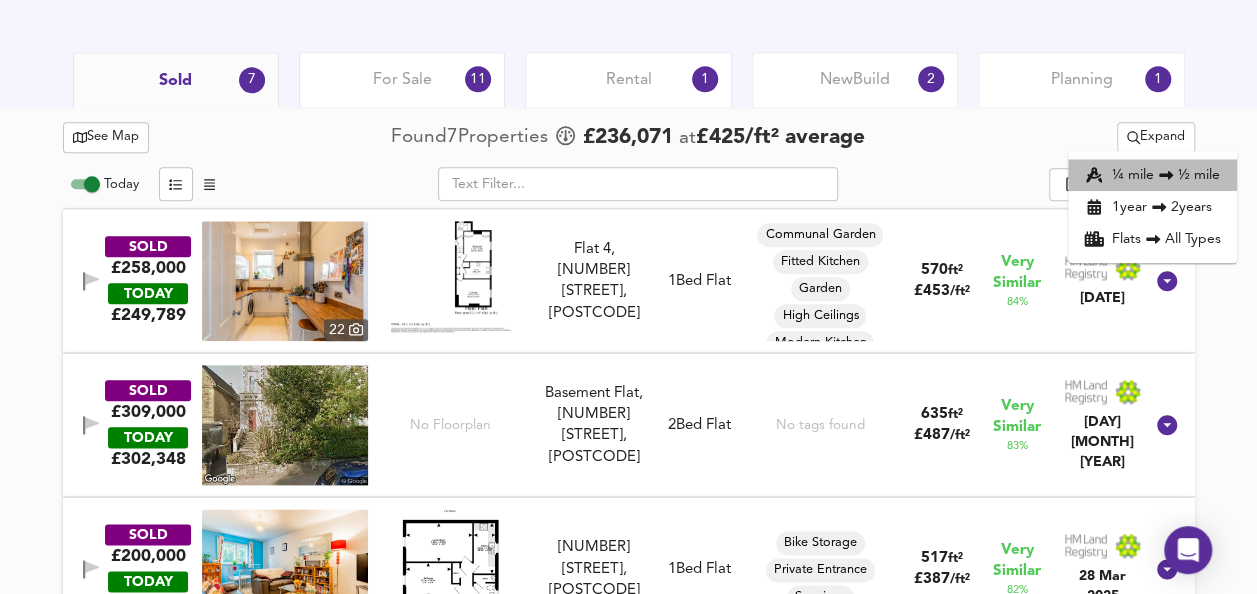 click on "¼ mile ½ mile" at bounding box center [1152, 175] 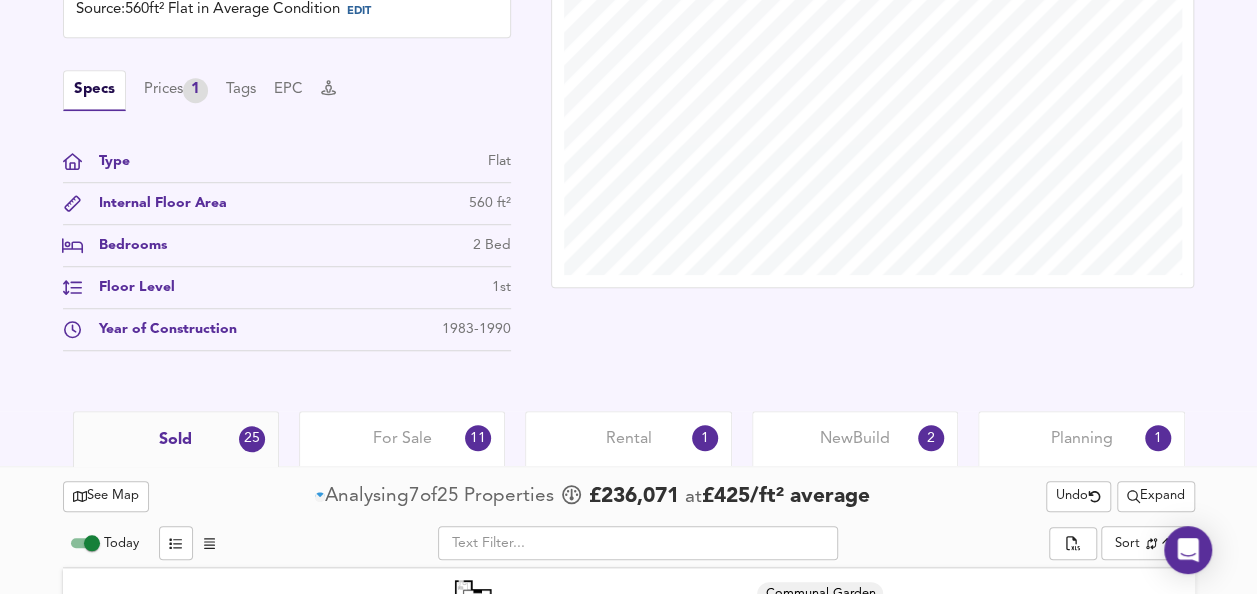 scroll, scrollTop: 977, scrollLeft: 0, axis: vertical 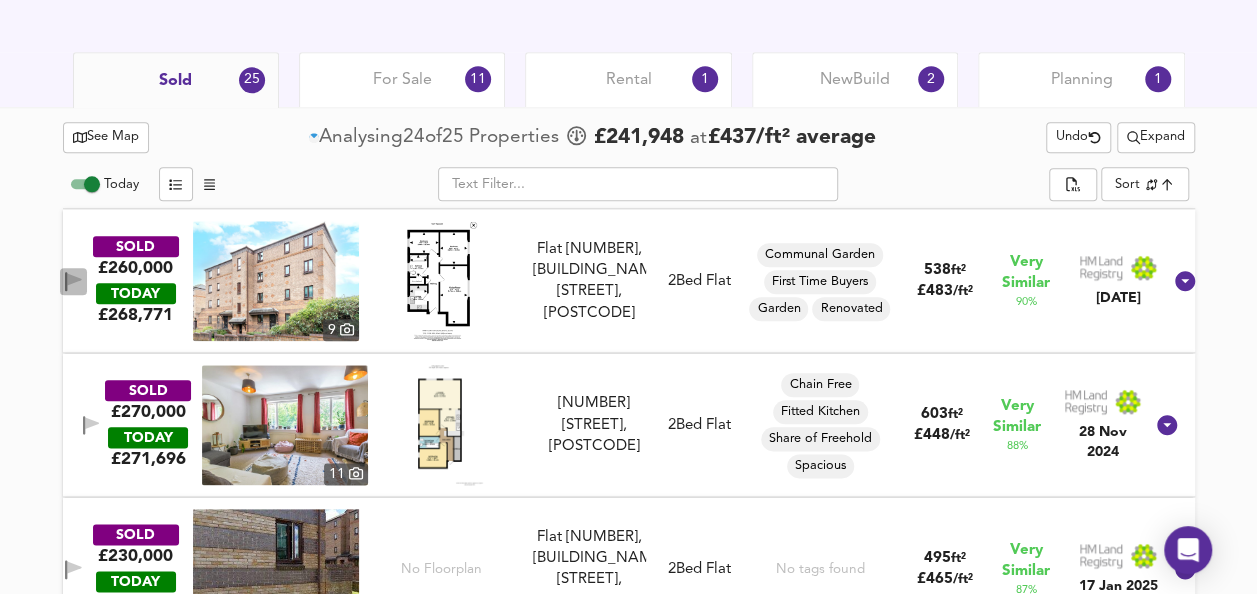 click 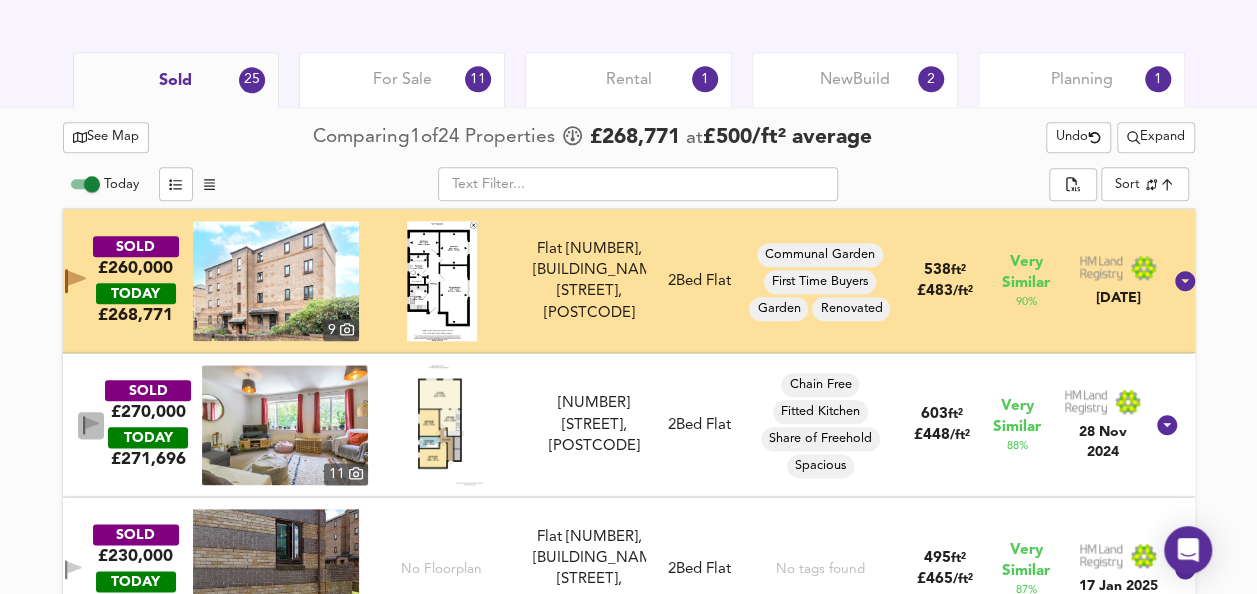 click 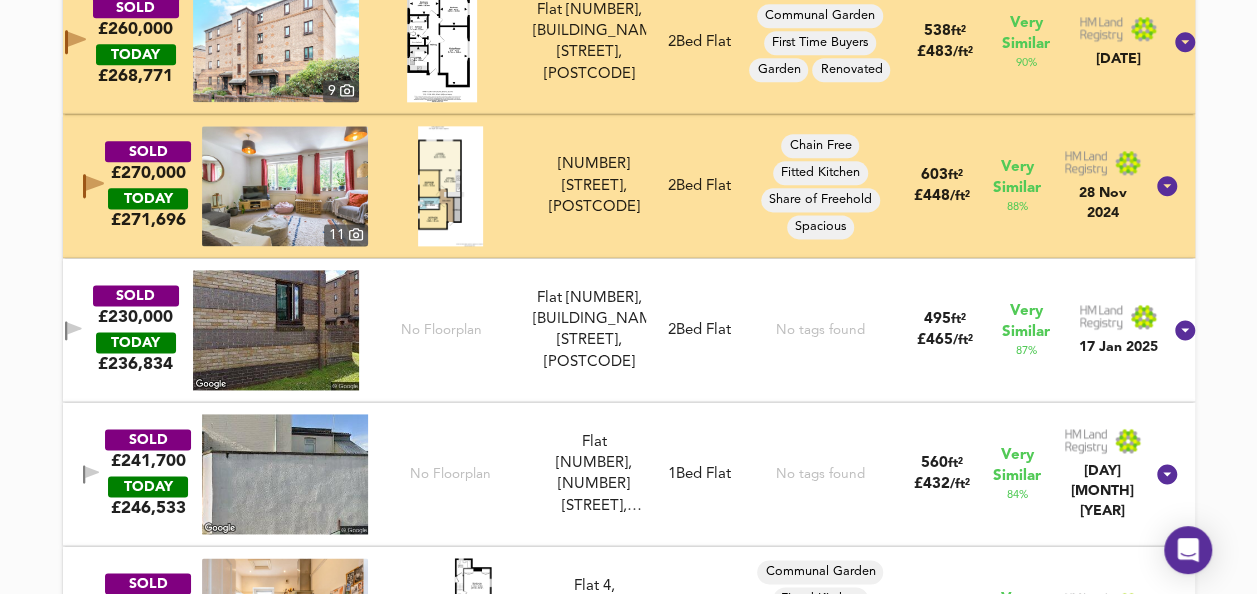 scroll, scrollTop: 1269, scrollLeft: 0, axis: vertical 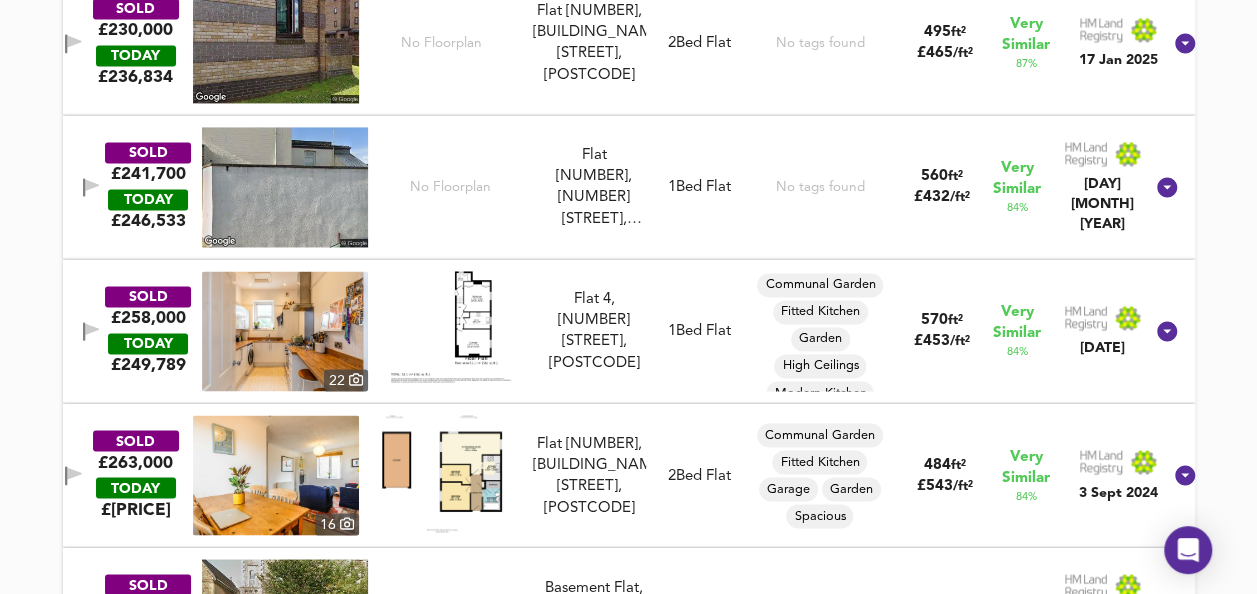 click 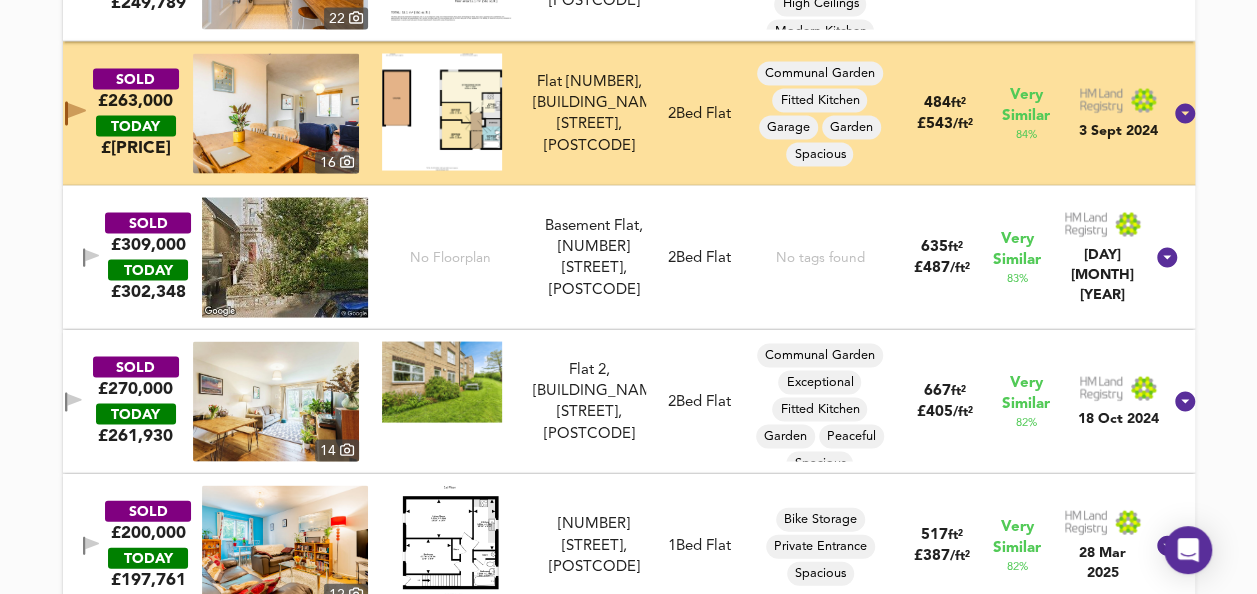 scroll, scrollTop: 1882, scrollLeft: 0, axis: vertical 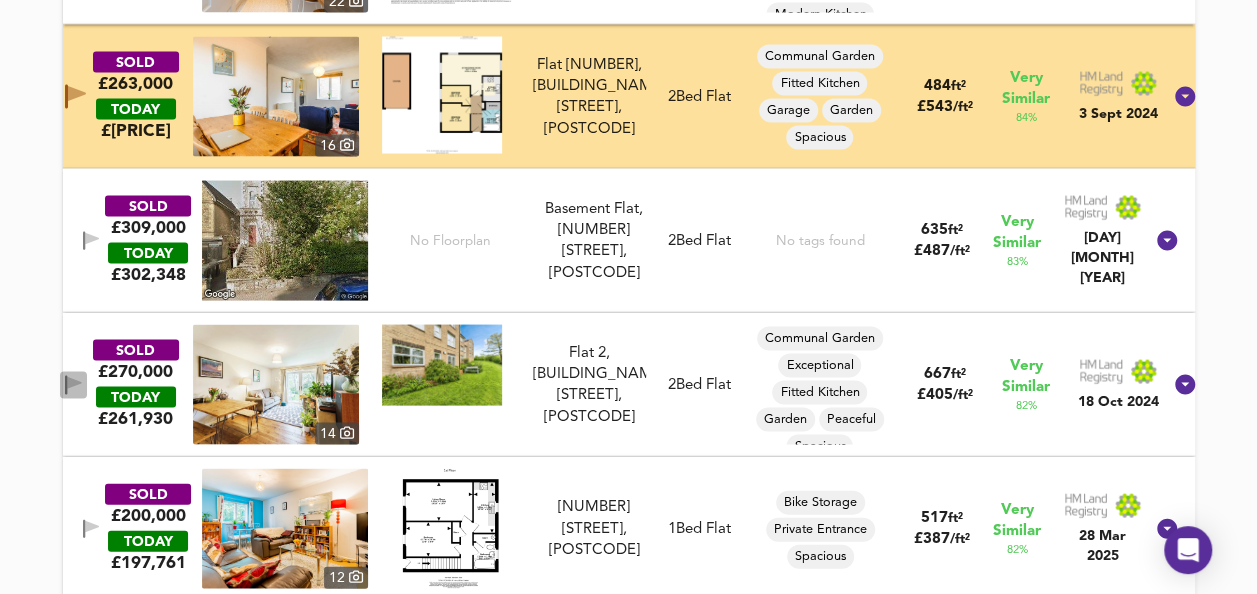 click 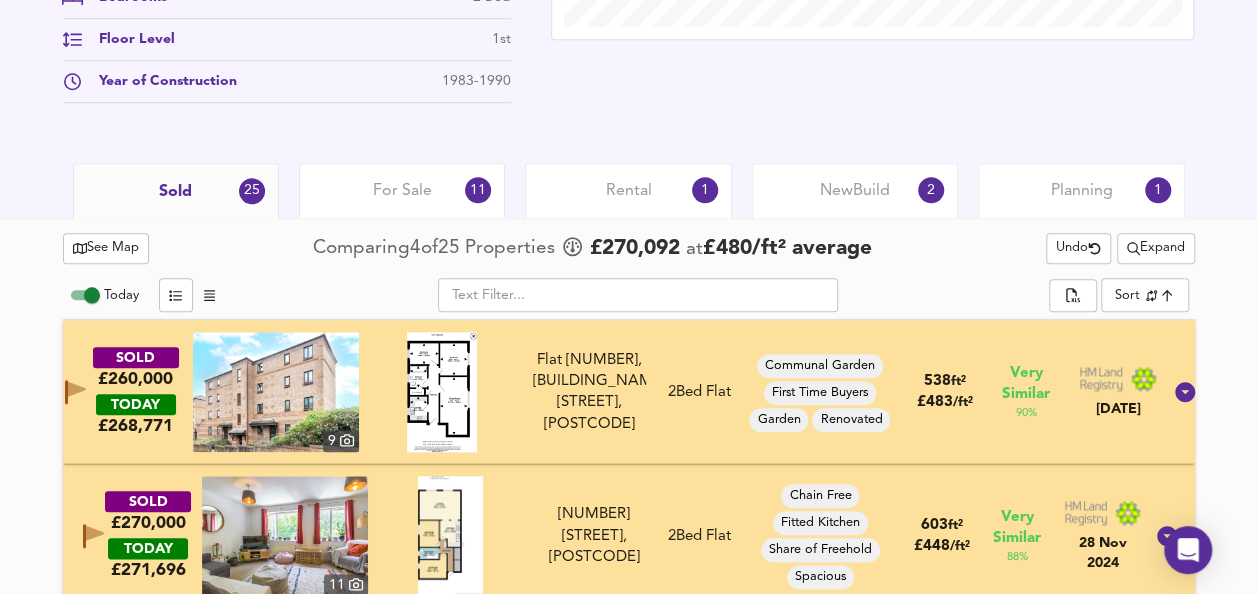 scroll, scrollTop: 872, scrollLeft: 0, axis: vertical 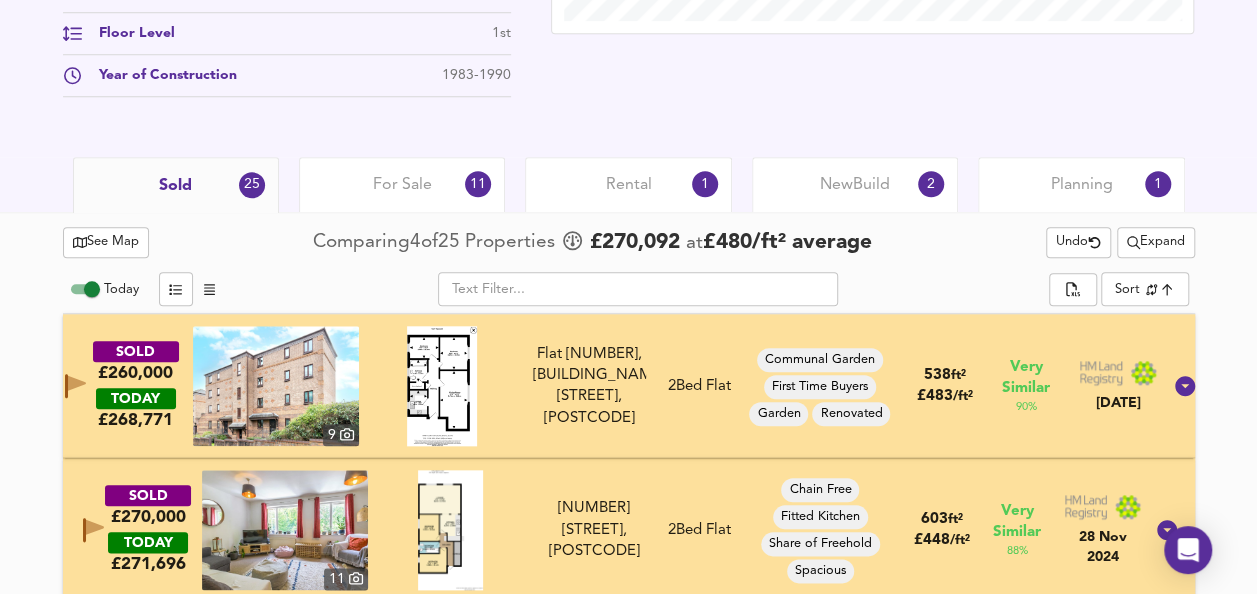 click on "See Map" at bounding box center [106, 242] 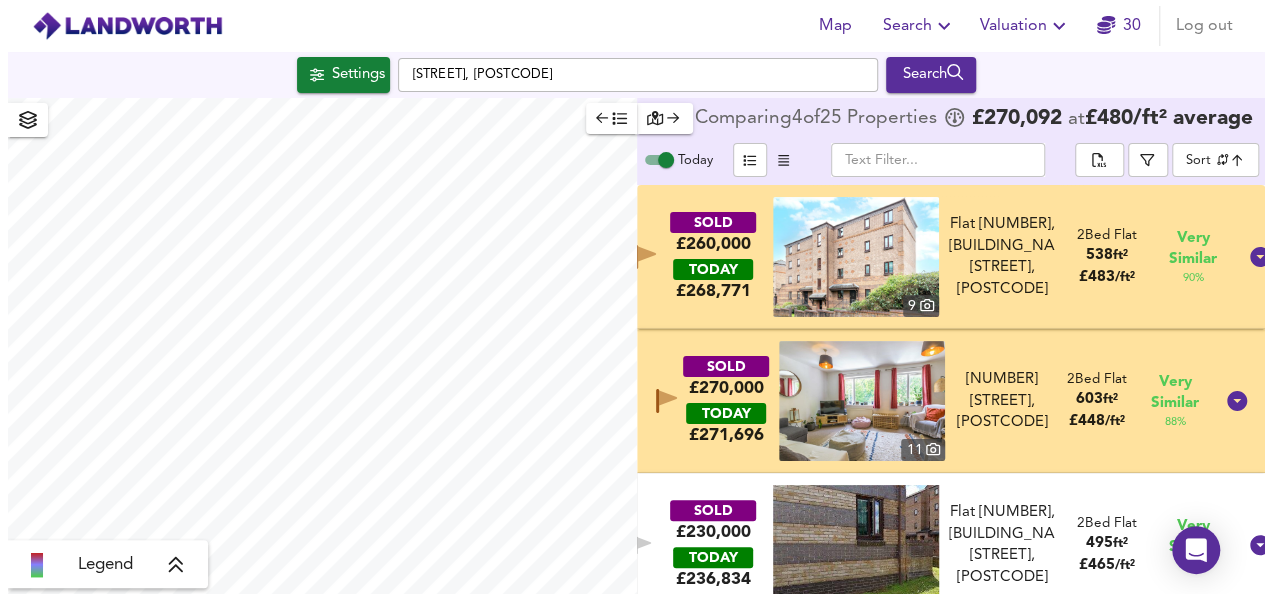 scroll, scrollTop: 0, scrollLeft: 0, axis: both 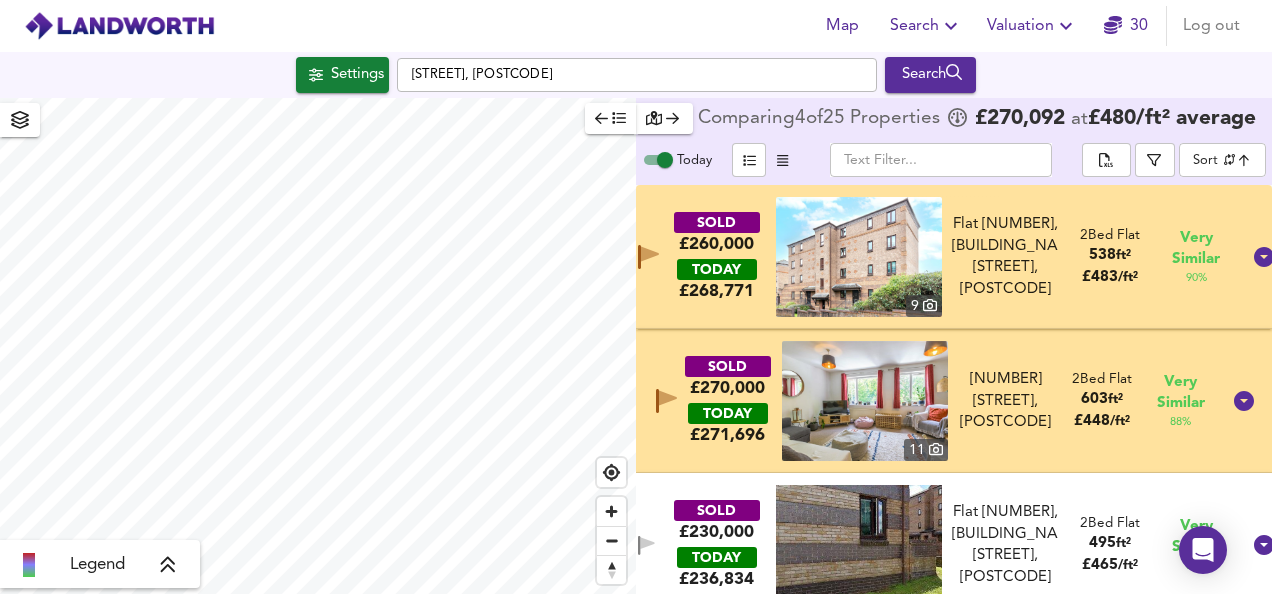 checkbox on "false" 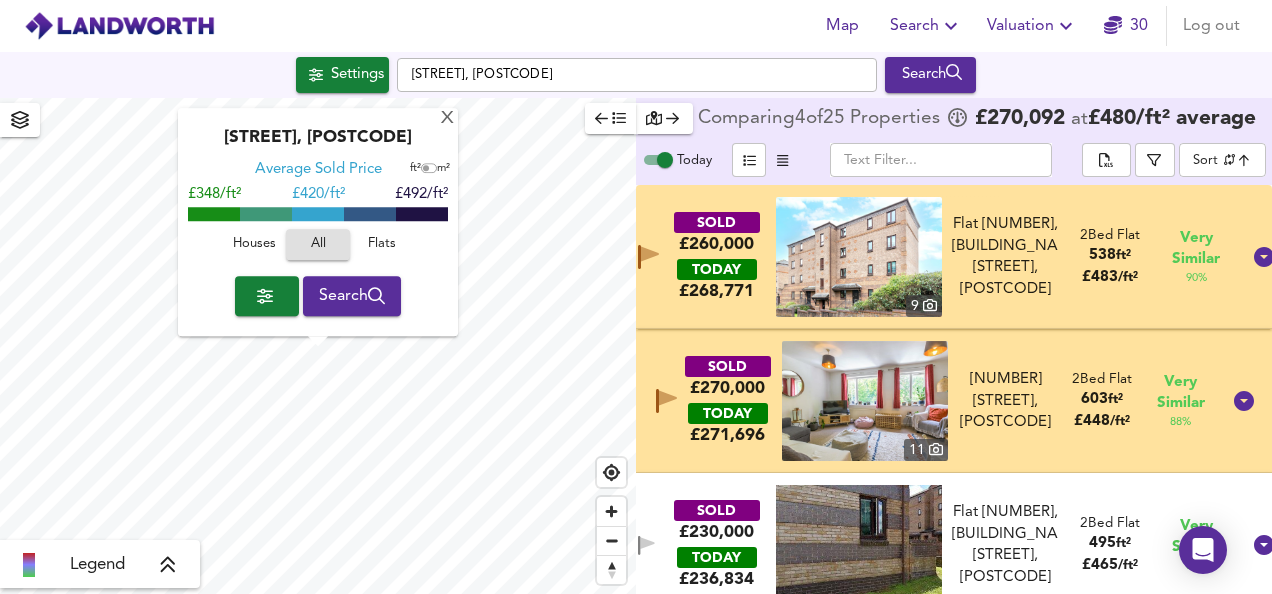 click at bounding box center [859, 257] 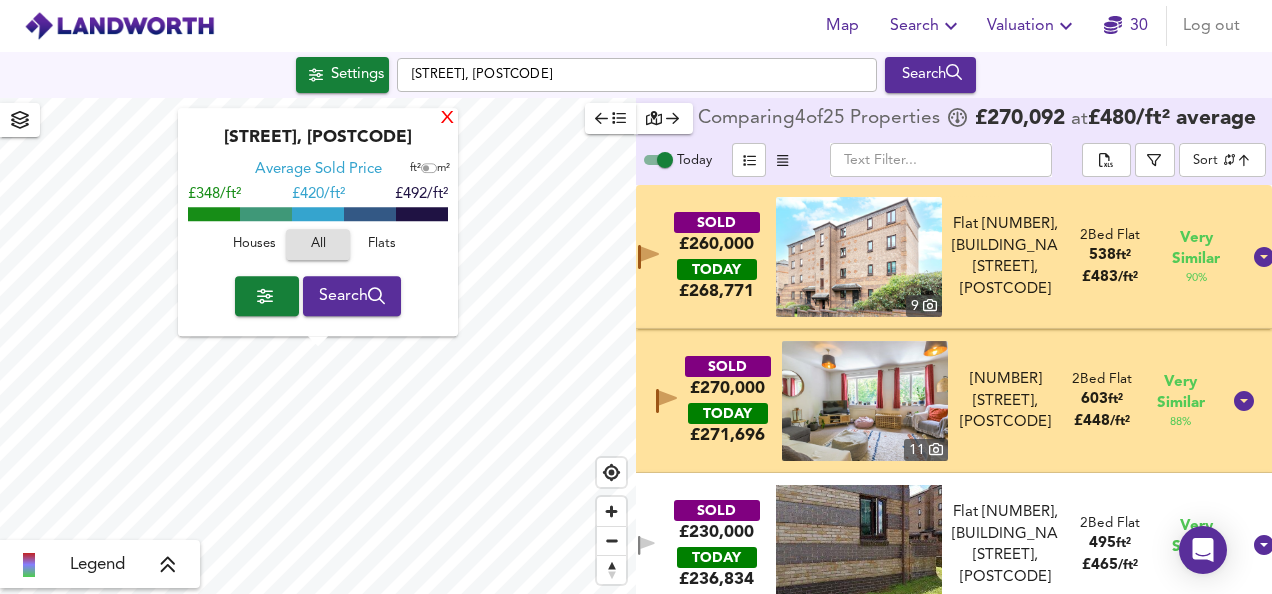 click on "X" at bounding box center [447, 119] 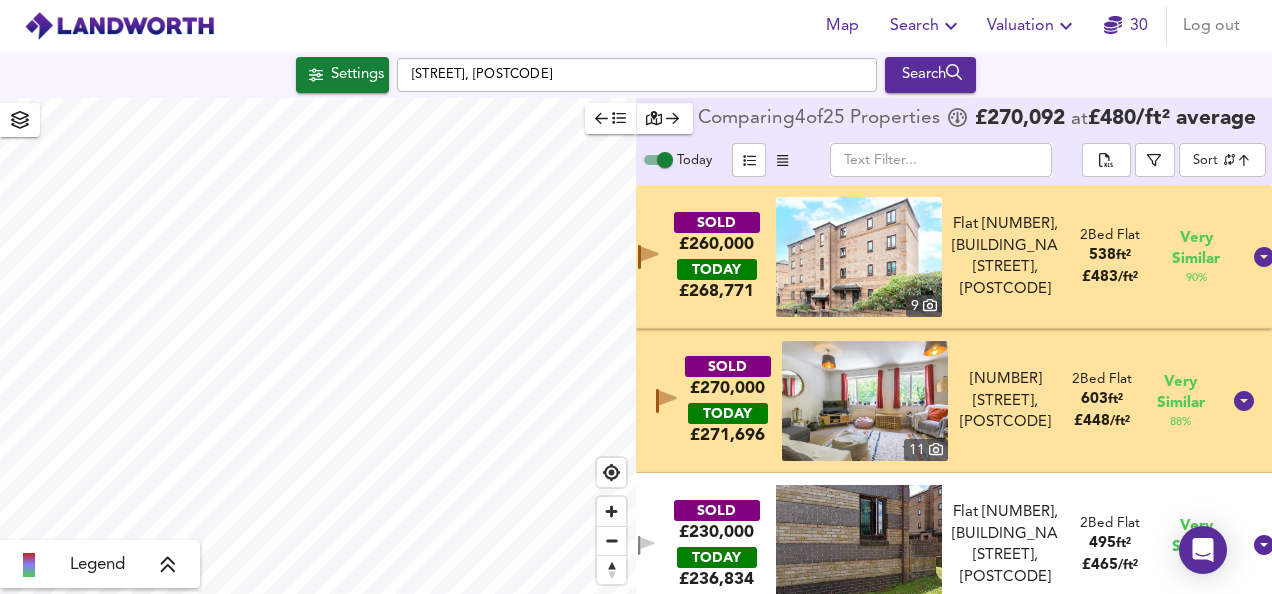 click on "SOLD £260,000   TODAY  £ 268,771   9     Flat 15, [BUILDING_NAME], [STREET], [POSTCODE] Flat 15, [BUILDING_NAME], [STREET], [POSTCODE] 2  Bed   Flat 538 ft² £ 483 / ft²   Very Similar 90 %" at bounding box center [930, 257] 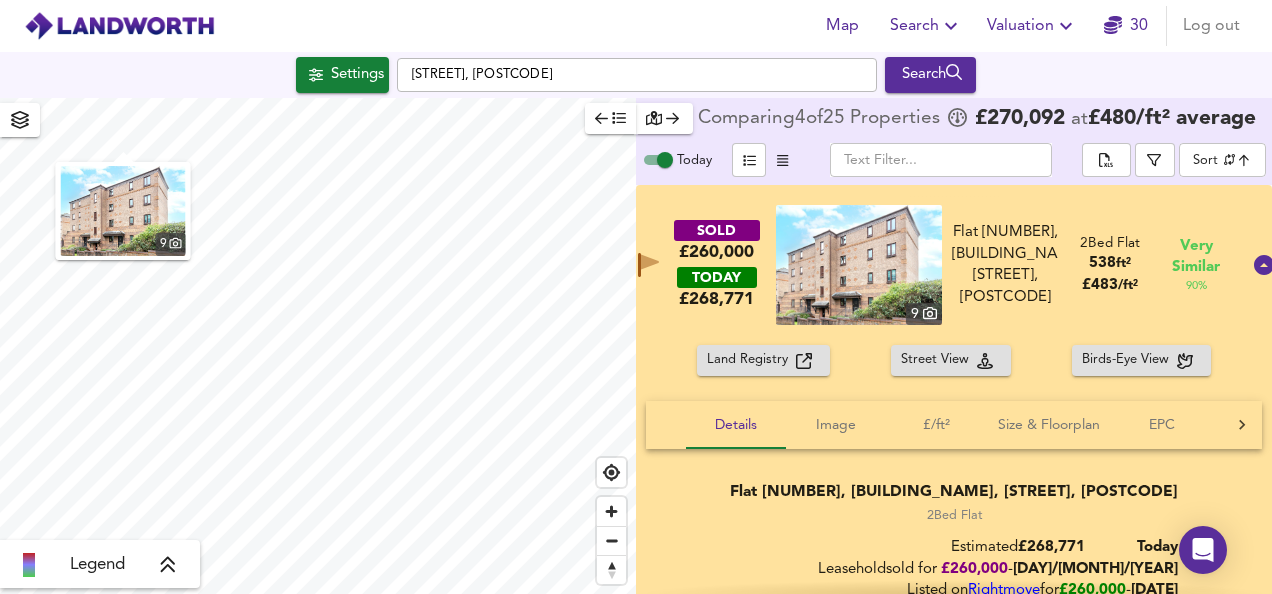 click on "SOLD £260,000   TODAY  £ 268,771   9     Flat 15, [BUILDING_NAME], [STREET], [POSTCODE] Flat 15, [BUILDING_NAME], [STREET], [POSTCODE] 2  Bed   Flat 538 ft² £ 483 / ft²   Very Similar 90 %" at bounding box center (954, 265) 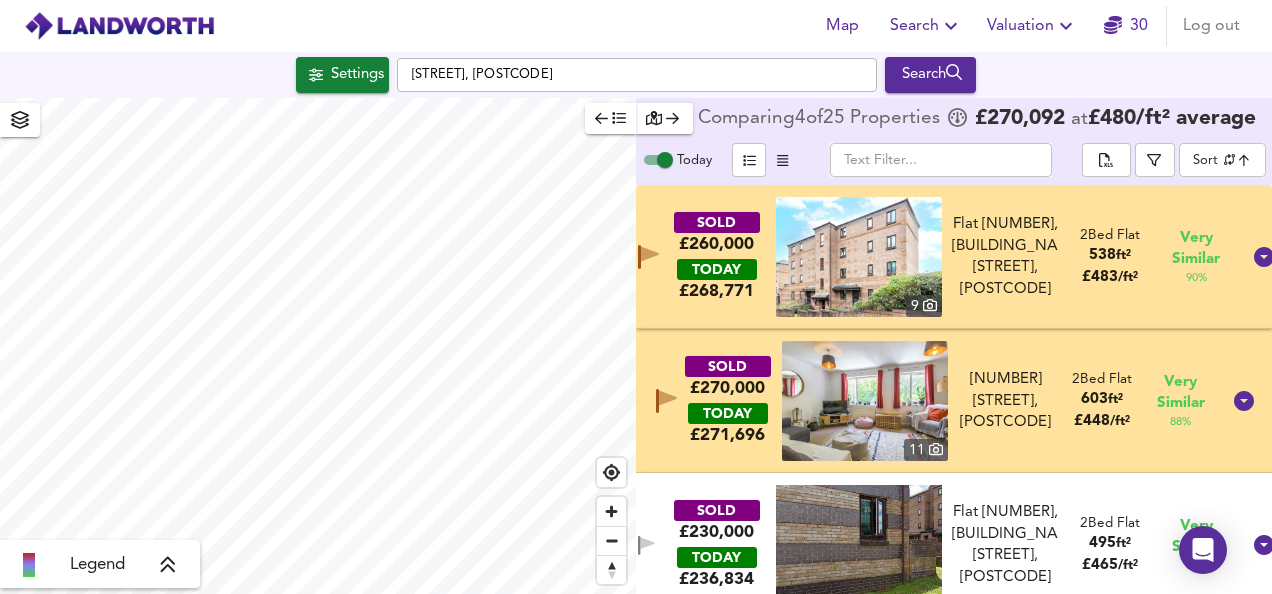 click on "SOLD £260,000   TODAY  £ 268,771   9     Flat 15, [BUILDING_NAME], [STREET], [POSTCODE] Flat 15, [BUILDING_NAME], [STREET], [POSTCODE] 2  Bed   Flat 538 ft² £ 483 / ft²   Very Similar 90 %" at bounding box center [954, 257] 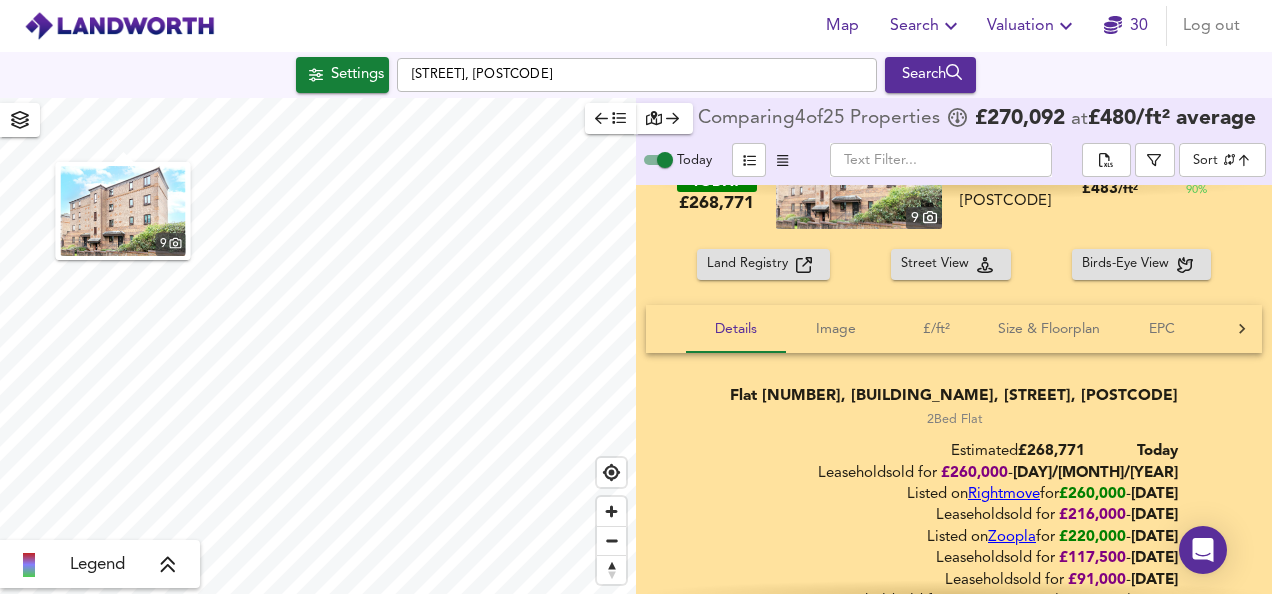 scroll, scrollTop: 103, scrollLeft: 0, axis: vertical 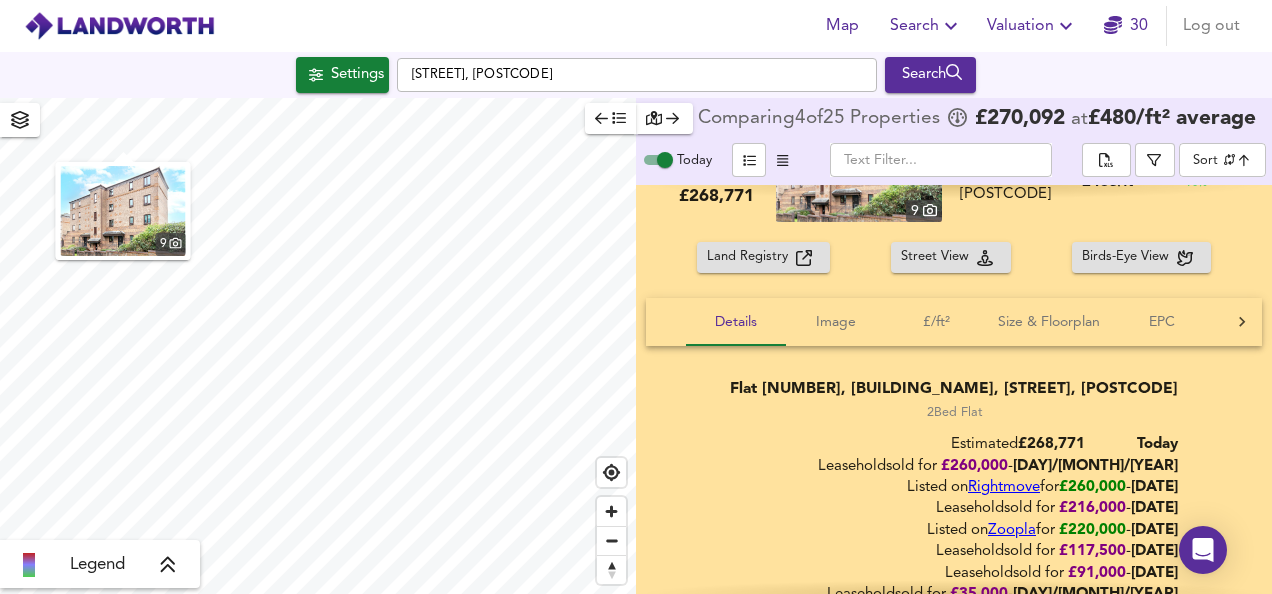 click on "SOLD £260,000   TODAY  £ 268,771   9     Flat 15, [BUILDING_NAME], [STREET], [POSTCODE] Flat 15, [BUILDING_NAME], [STREET], [POSTCODE] 2  Bed   Flat 538 ft² £ 483 / ft²   Very Similar 90 %" at bounding box center [930, 162] 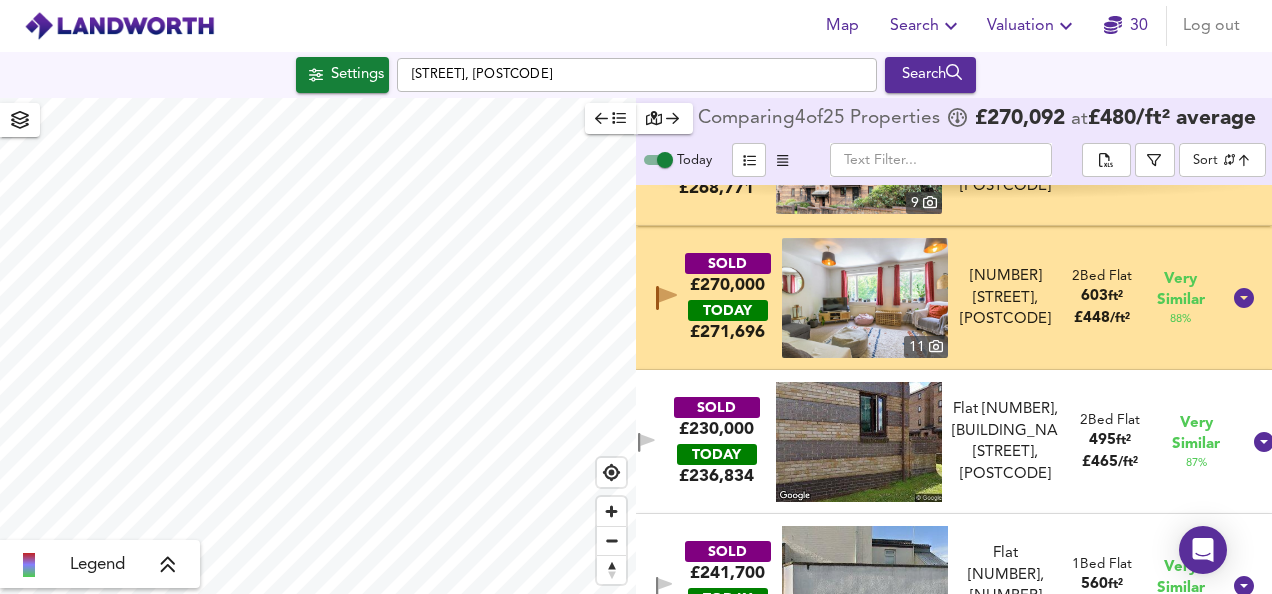 click at bounding box center (865, 298) 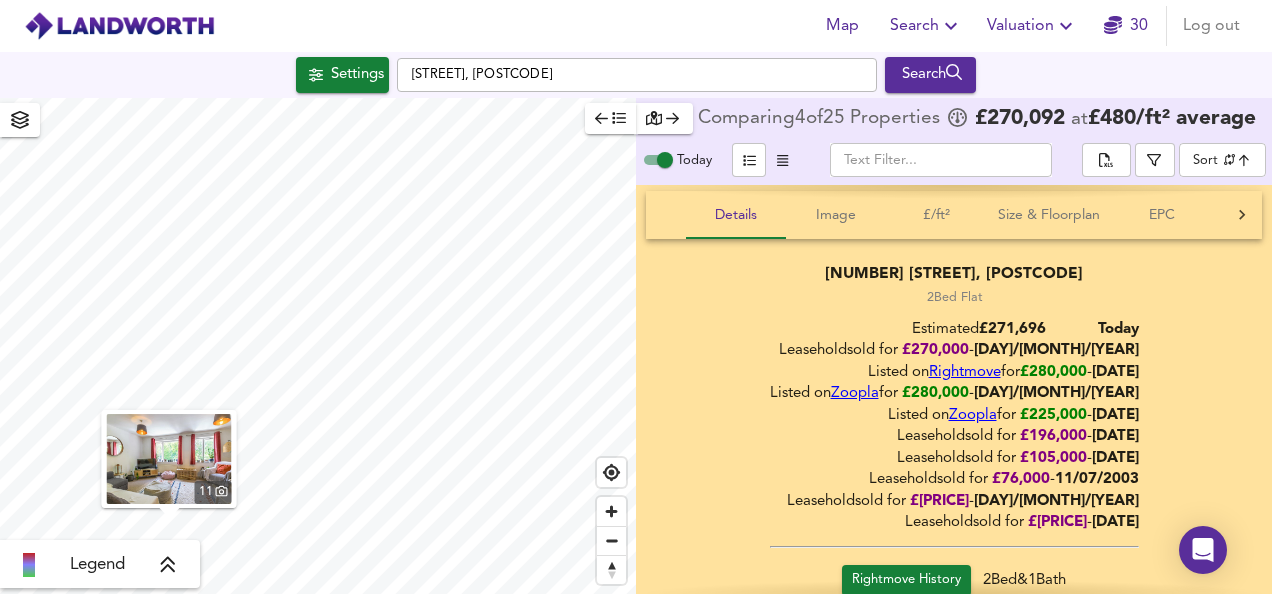scroll, scrollTop: 376, scrollLeft: 0, axis: vertical 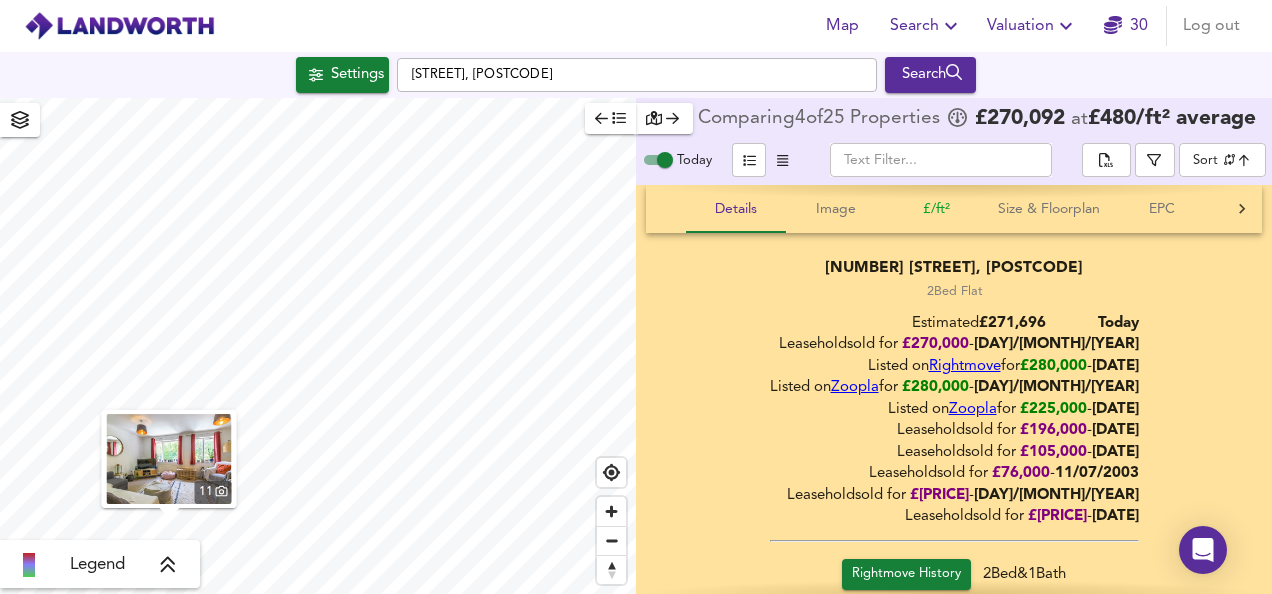click on "£/ft²" at bounding box center (936, 209) 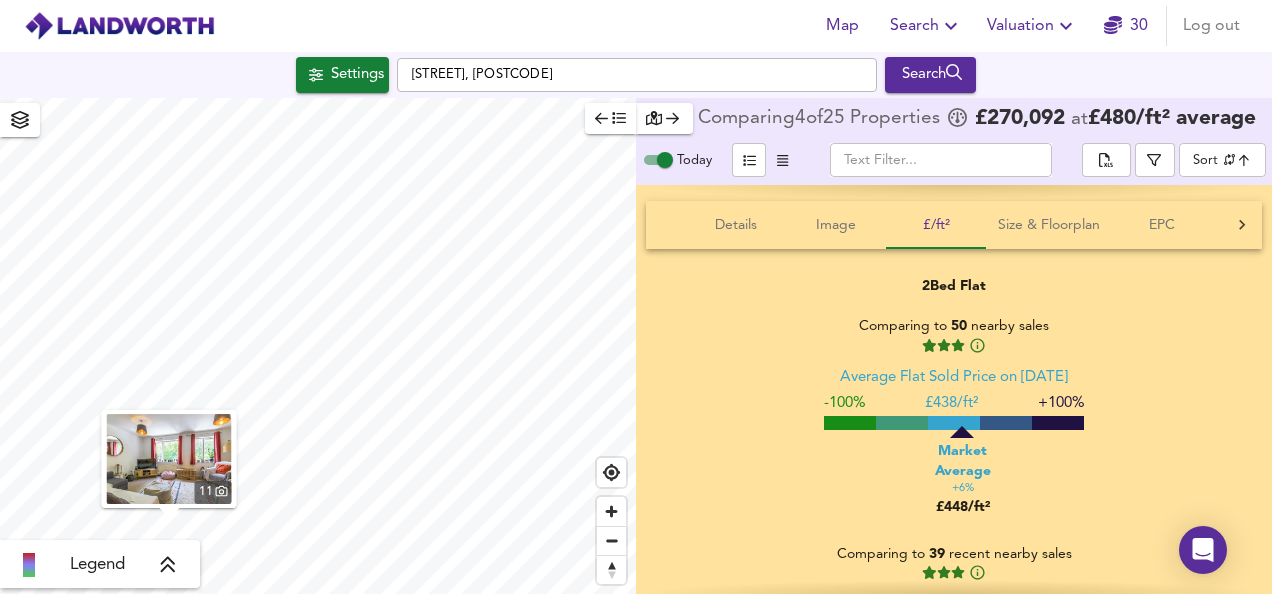 drag, startPoint x: 1260, startPoint y: 245, endPoint x: 1259, endPoint y: 202, distance: 43.011627 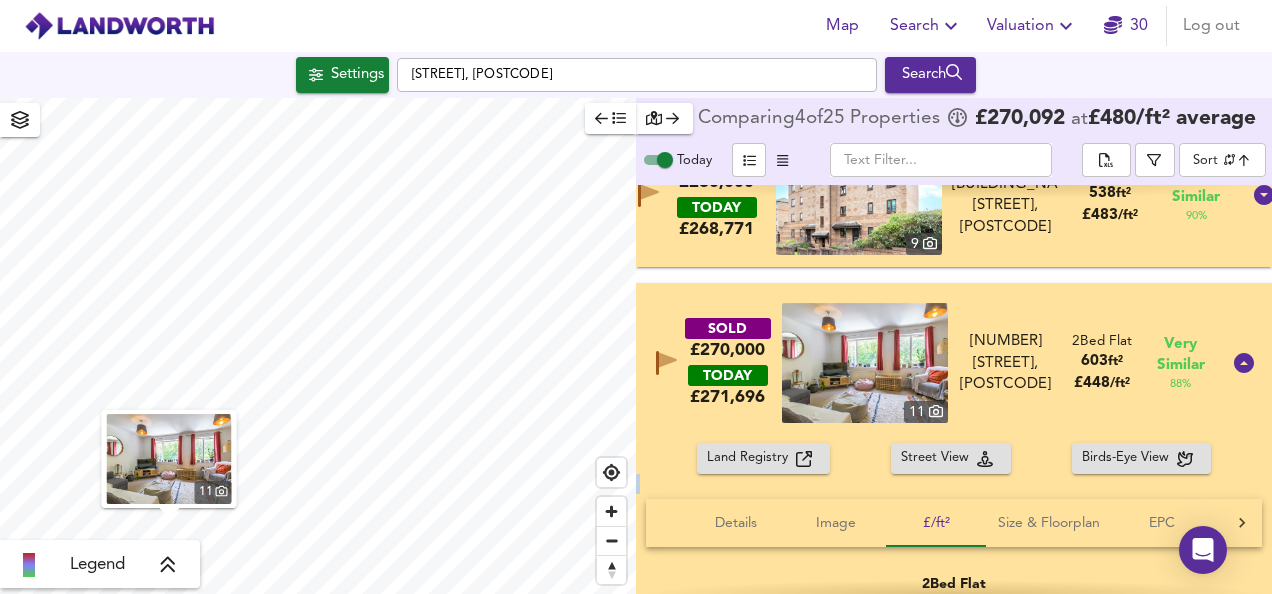 scroll, scrollTop: 35, scrollLeft: 0, axis: vertical 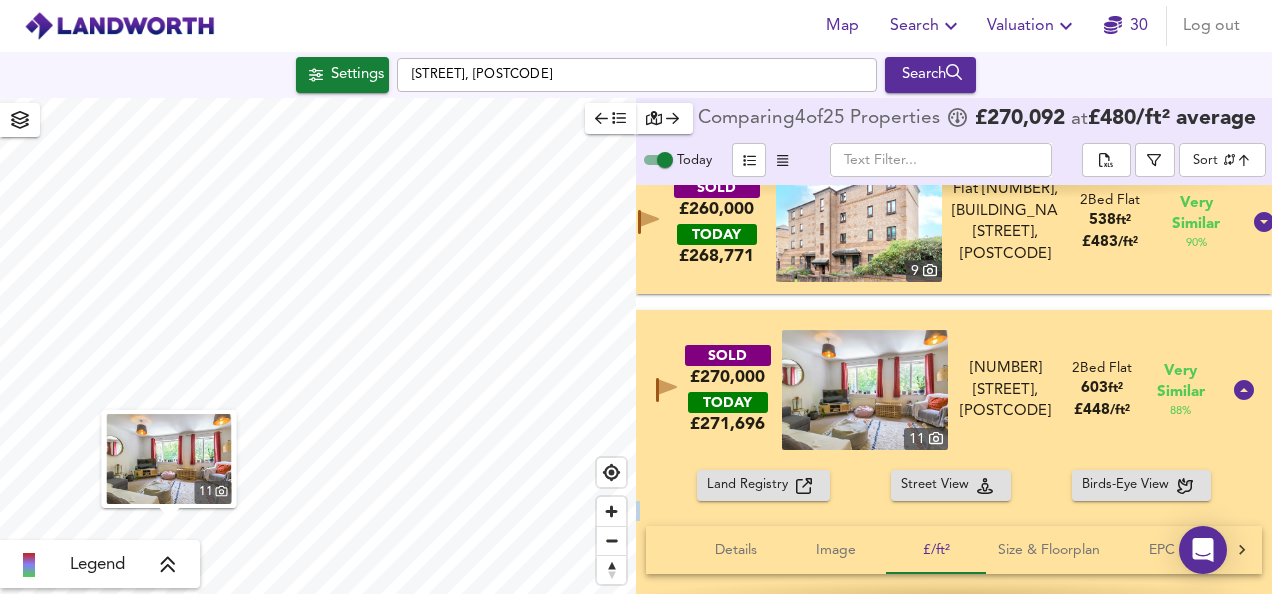 click on "SOLD £[PRICE]   TODAY  £ [PRICE]   11     [NUMBER] [STREET], [POSTCODE] [NUMBER] [STREET], [POSTCODE] 2  Bed   Flat [AREA] £ [PRICE] / ft²   Very Similar 88 %" at bounding box center (954, 390) 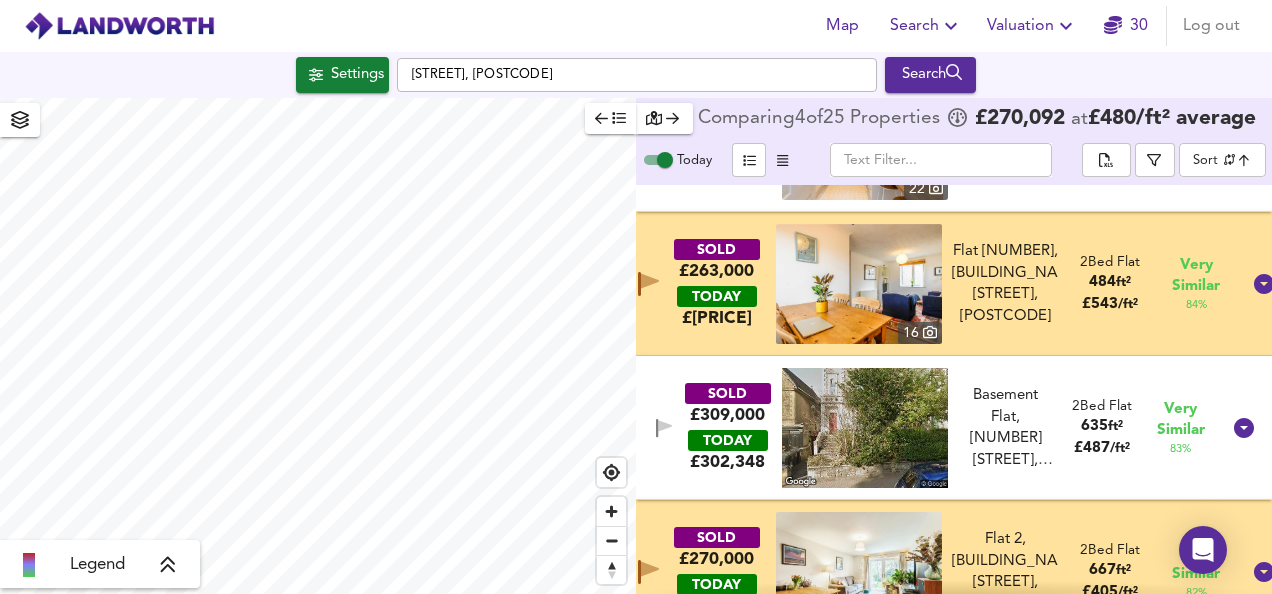 scroll, scrollTop: 705, scrollLeft: 0, axis: vertical 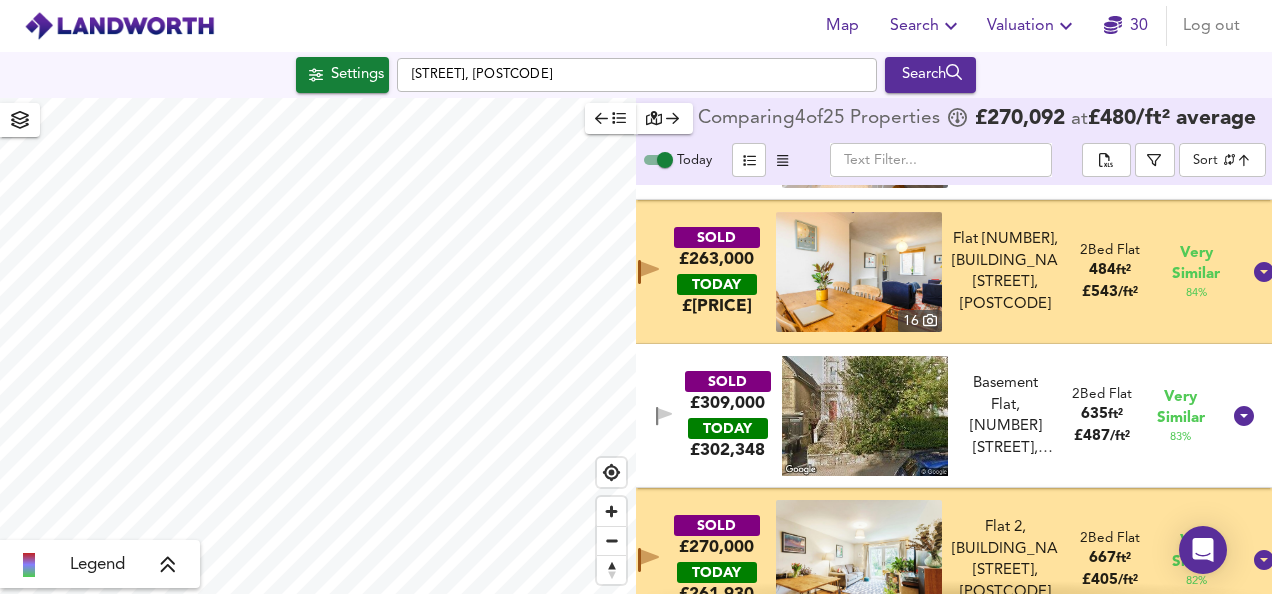 click at bounding box center (859, 272) 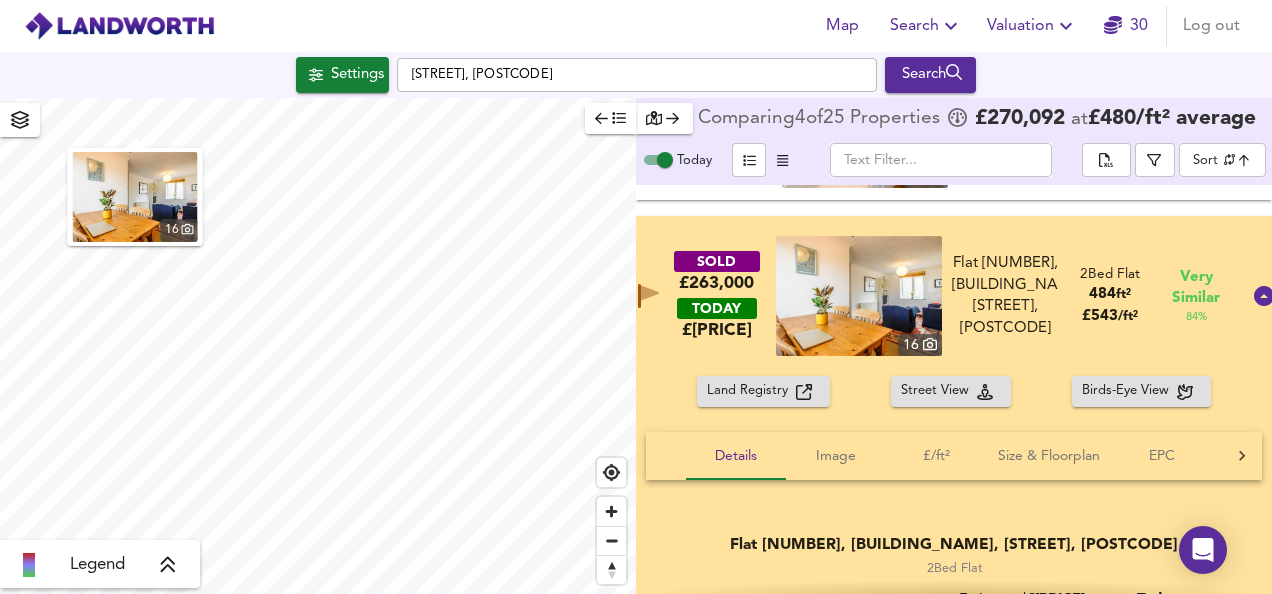 drag, startPoint x: 707, startPoint y: 234, endPoint x: 896, endPoint y: 286, distance: 196.02296 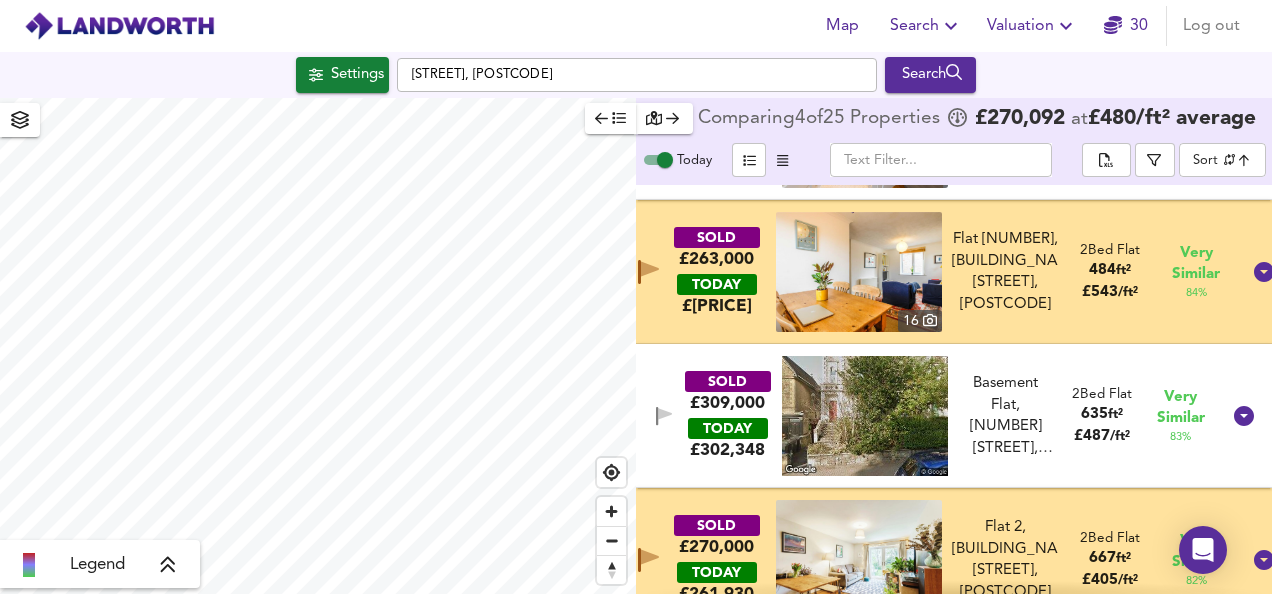 click on "SOLD £263,000   TODAY  £ 277,972   16     Flat 13, [BUILDING_NAME], [STREET], [POSTCODE] Flat 13, [BUILDING_NAME], [STREET], [POSTCODE] 2  Bed   Flat 484 ft² £ 543 / ft²   Very Similar 84 %" at bounding box center (930, 272) 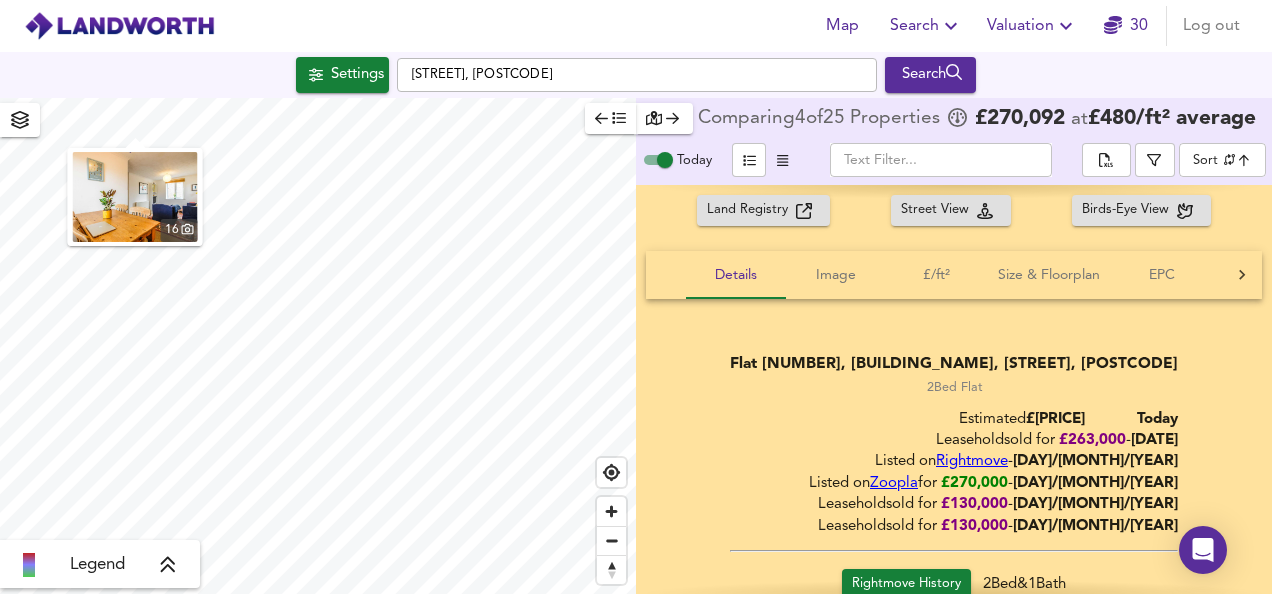 scroll, scrollTop: 893, scrollLeft: 0, axis: vertical 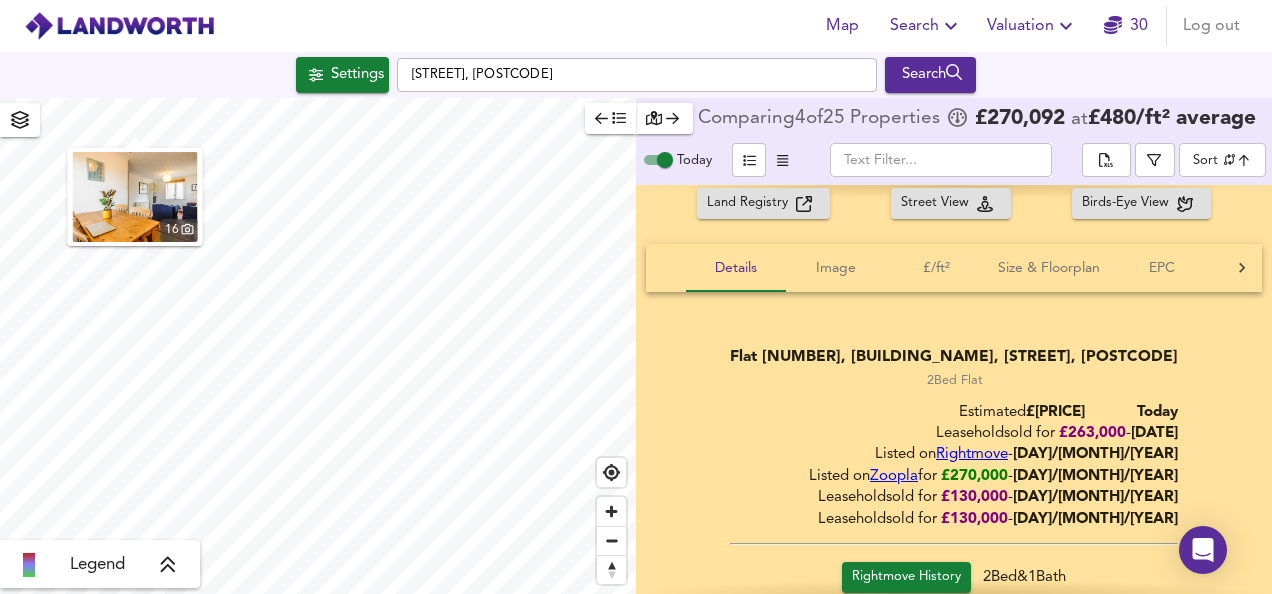 click on "Land Registry       Street View       Birds-Eye View" at bounding box center (954, 203) 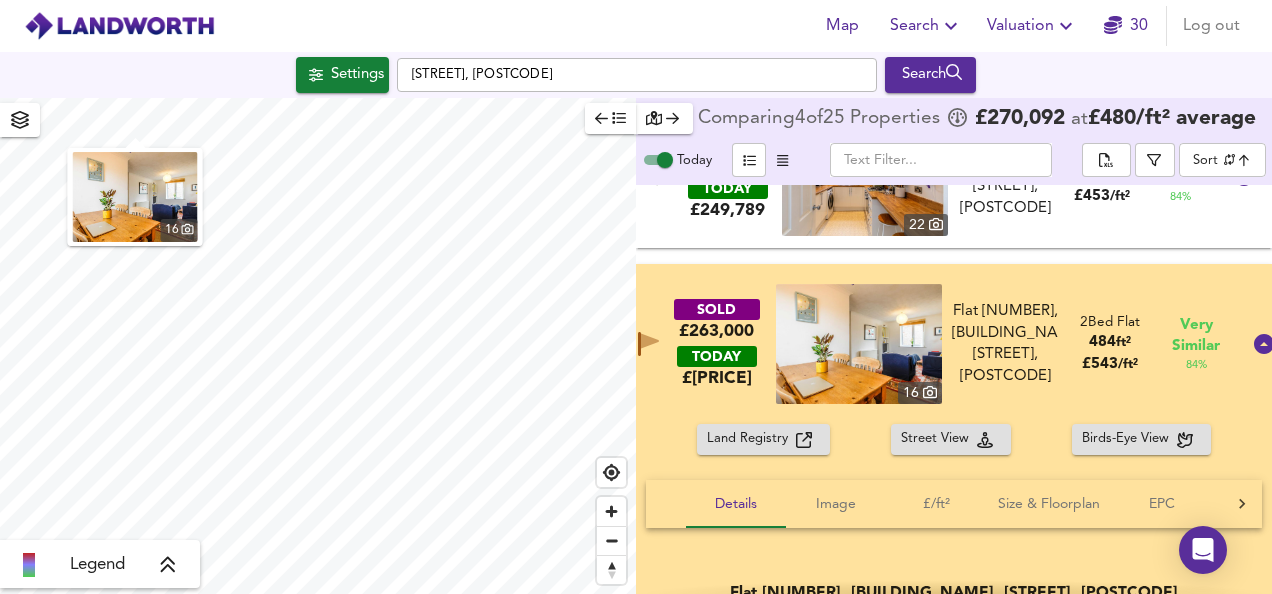 scroll, scrollTop: 630, scrollLeft: 0, axis: vertical 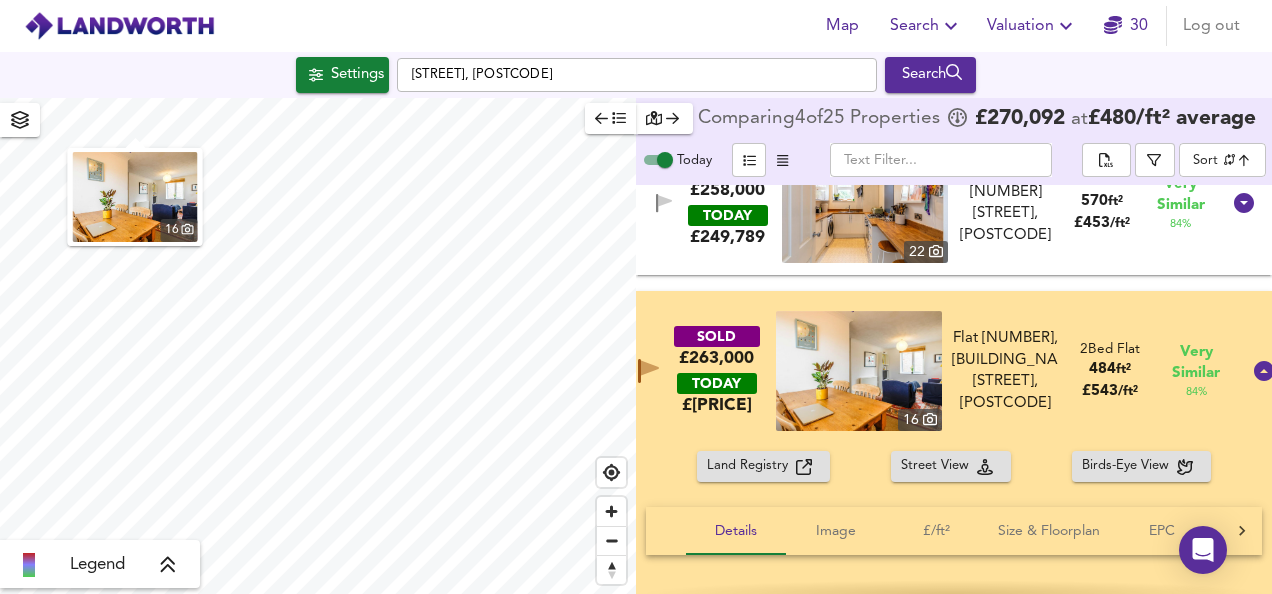 click on "SOLD £263,000   TODAY  £ 277,972   16     Flat 13, [BUILDING_NAME], [STREET], [POSTCODE] Flat 13, [BUILDING_NAME], [STREET], [POSTCODE] 2  Bed   Flat 484 ft² £ 543 / ft²   Very Similar 84 %" at bounding box center [954, 371] 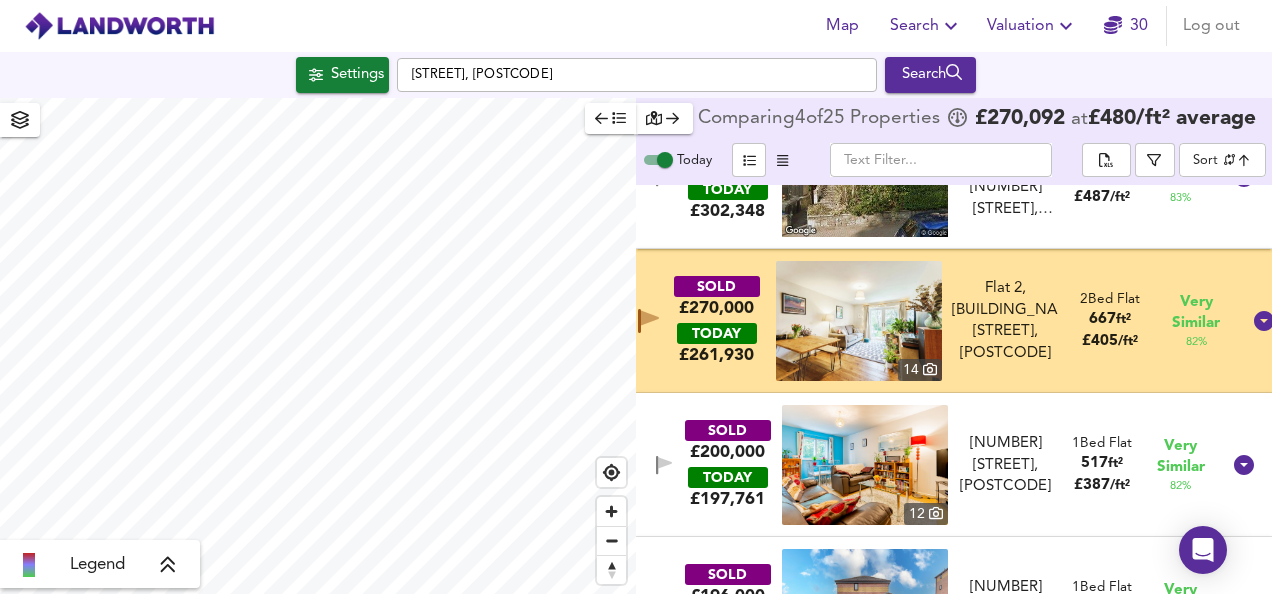 scroll, scrollTop: 974, scrollLeft: 0, axis: vertical 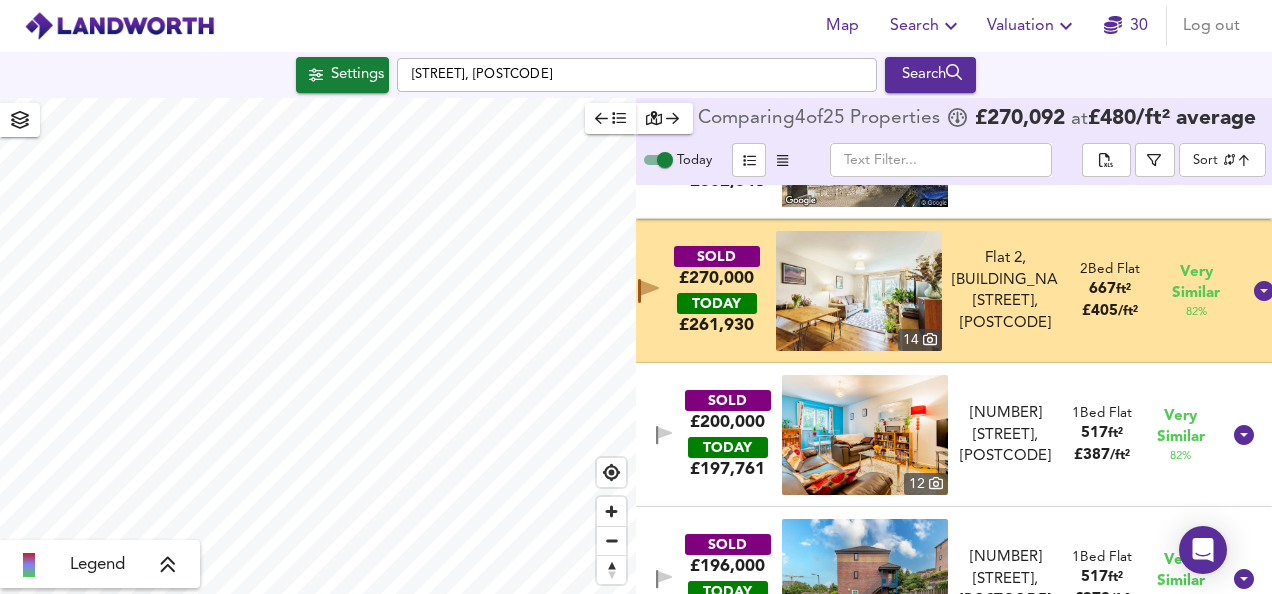 click at bounding box center (859, 291) 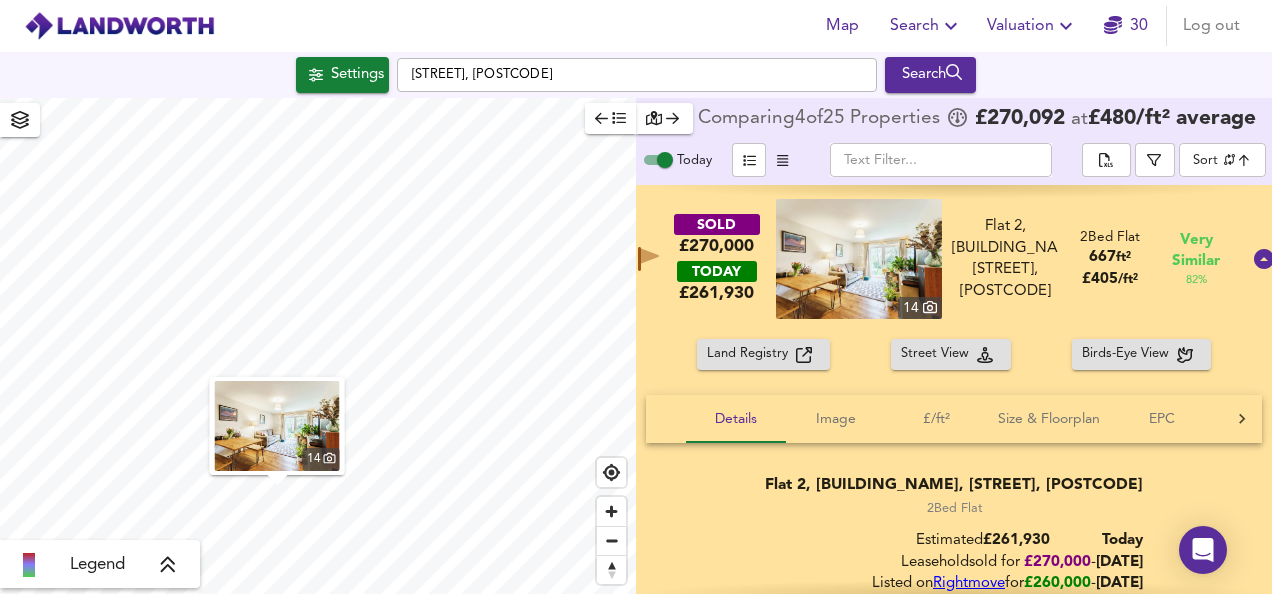 scroll, scrollTop: 1058, scrollLeft: 0, axis: vertical 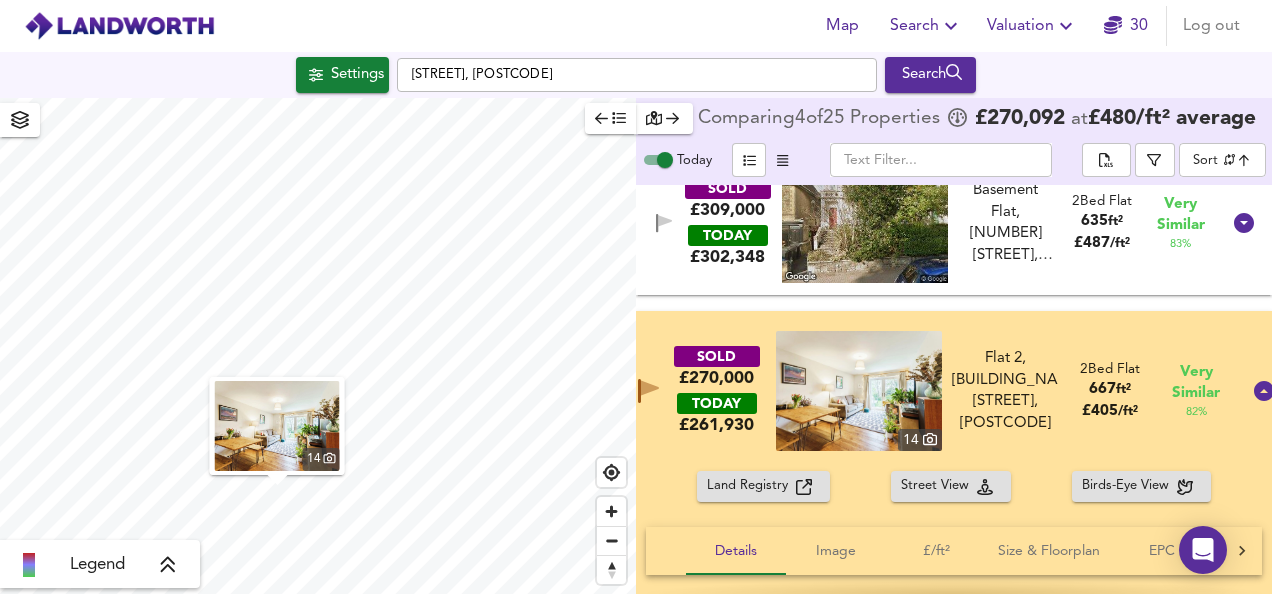 click on "SOLD £270,000   TODAY  £ 261,930   14     Flat 2, [BUILDING_NAME], [STREET], [POSTCODE] Flat 2, [BUILDING_NAME], [STREET], [POSTCODE] 2  Bed   Flat 667 ft² £ 405 / ft²   Very Similar 82 %" at bounding box center (930, 391) 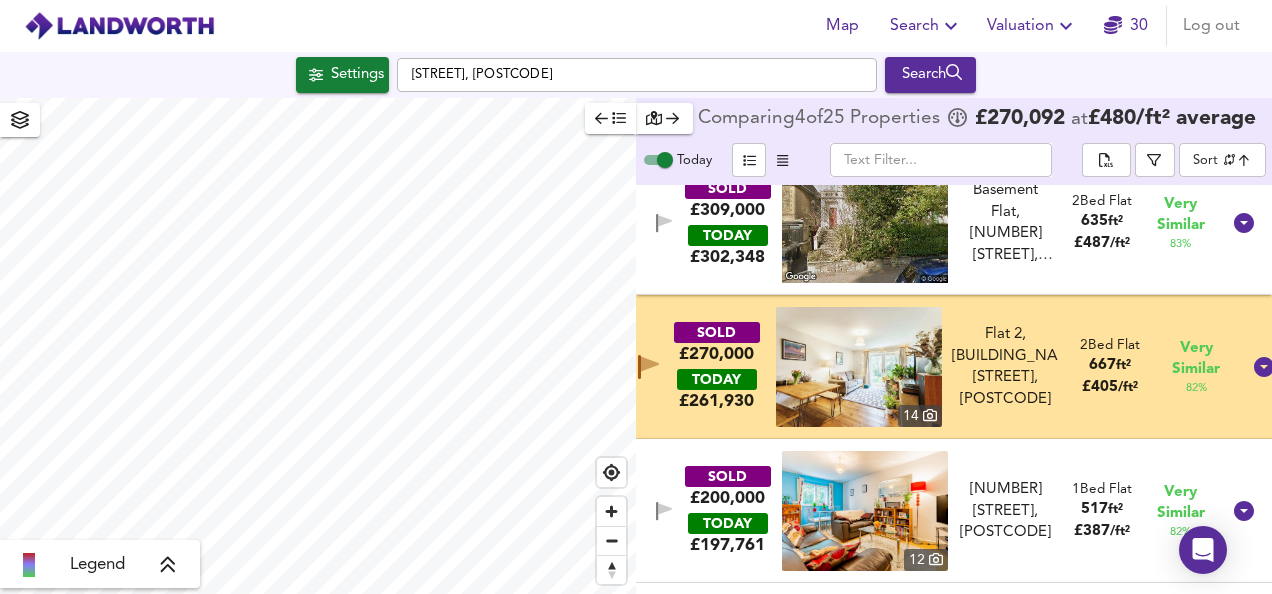 click on "SOLD £270,000   TODAY  £ 261,930   14     Flat 2, [BUILDING_NAME], [STREET], [POSTCODE] Flat 2, [BUILDING_NAME], [STREET], [POSTCODE] 2  Bed   Flat 667 ft² £ 405 / ft²   Very Similar 82 %" at bounding box center (930, 367) 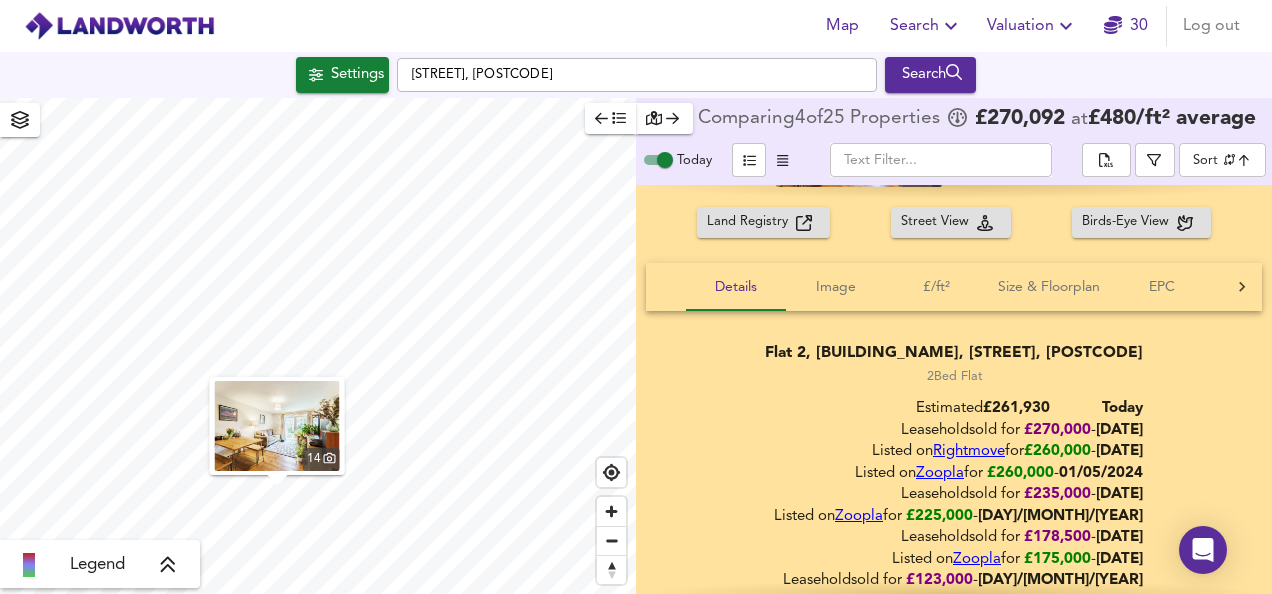 scroll, scrollTop: 1169, scrollLeft: 0, axis: vertical 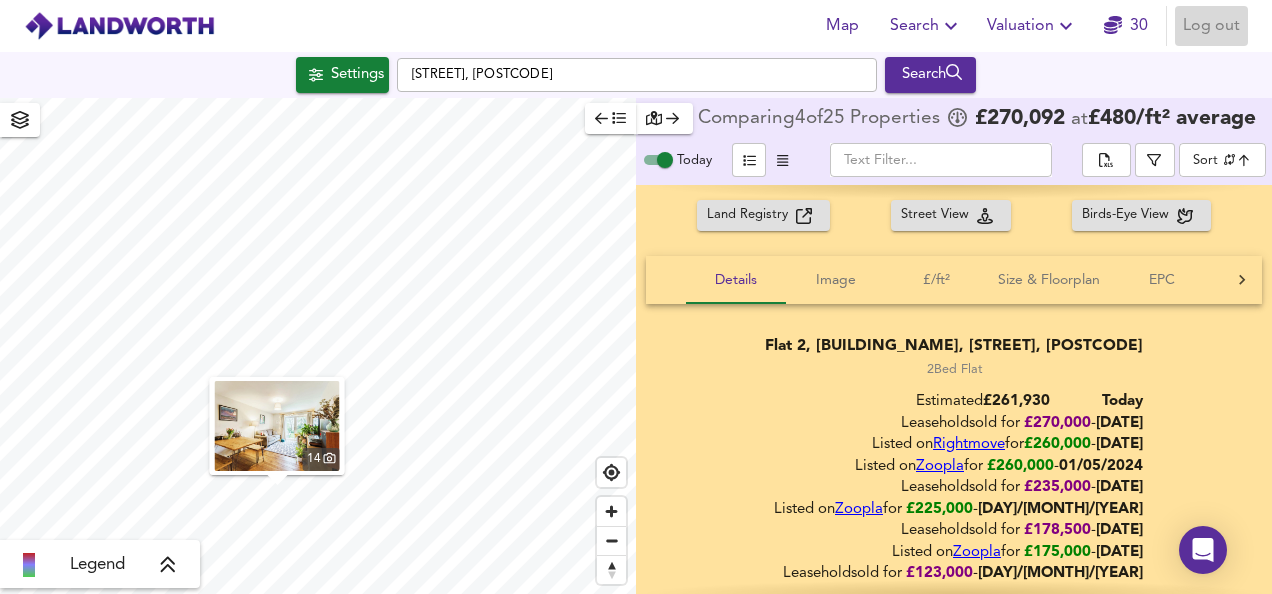click on "Log out" at bounding box center [1211, 26] 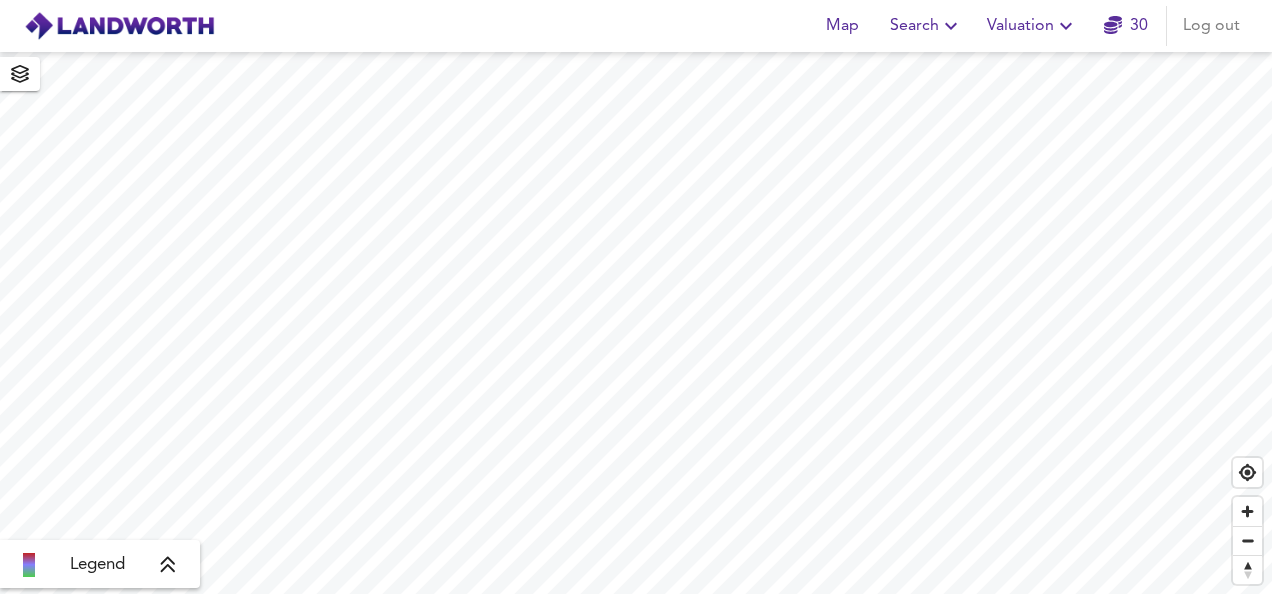 scroll, scrollTop: 0, scrollLeft: 0, axis: both 